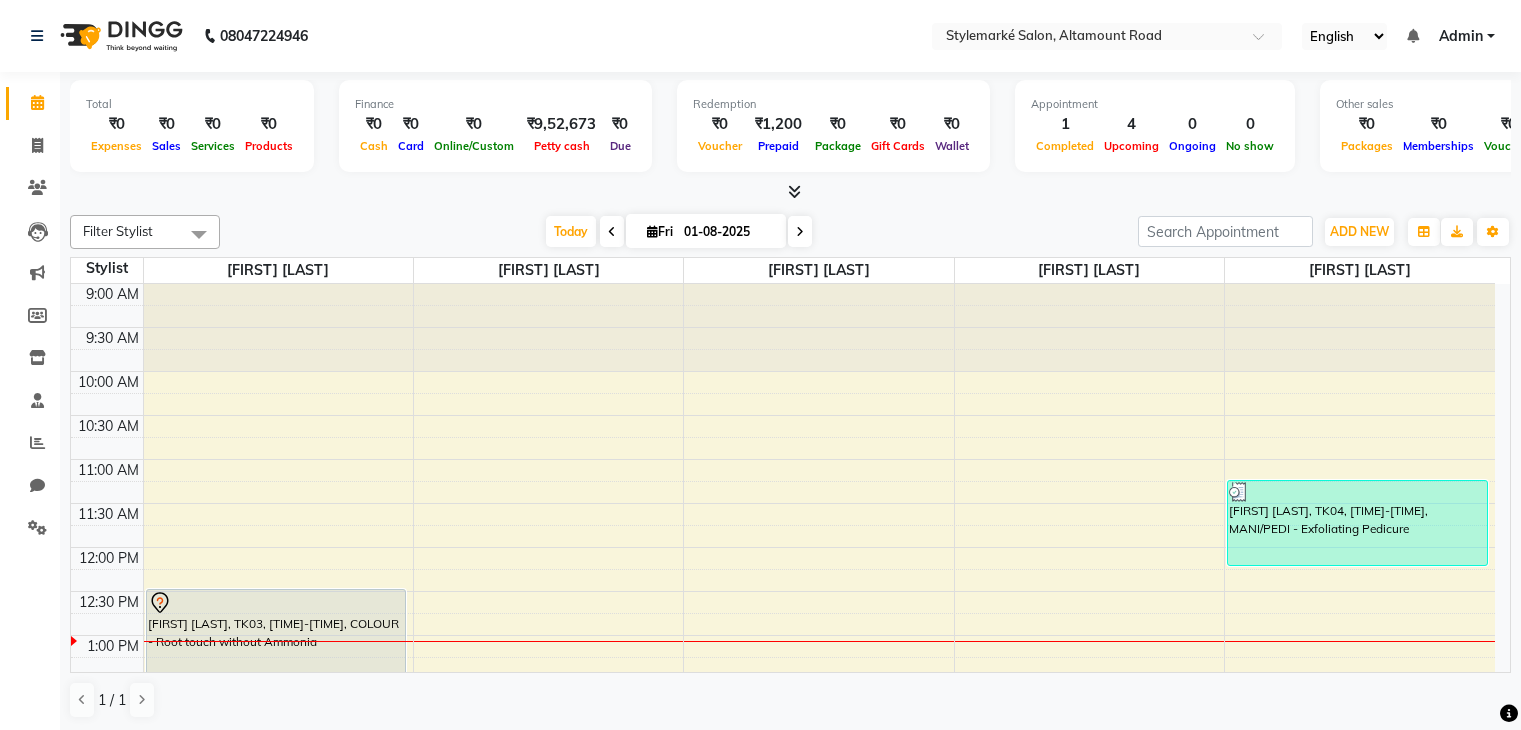 scroll, scrollTop: 0, scrollLeft: 0, axis: both 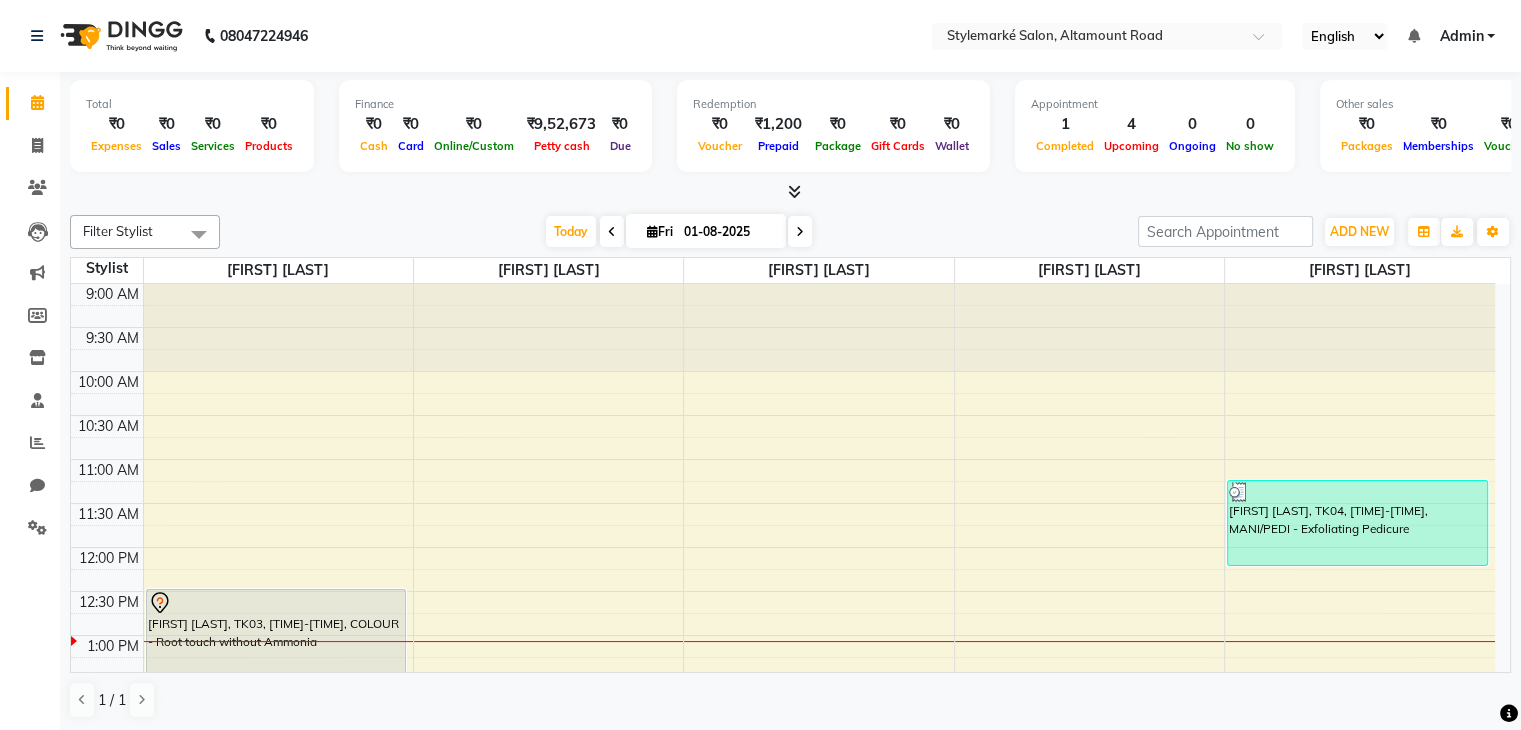 click at bounding box center [800, 231] 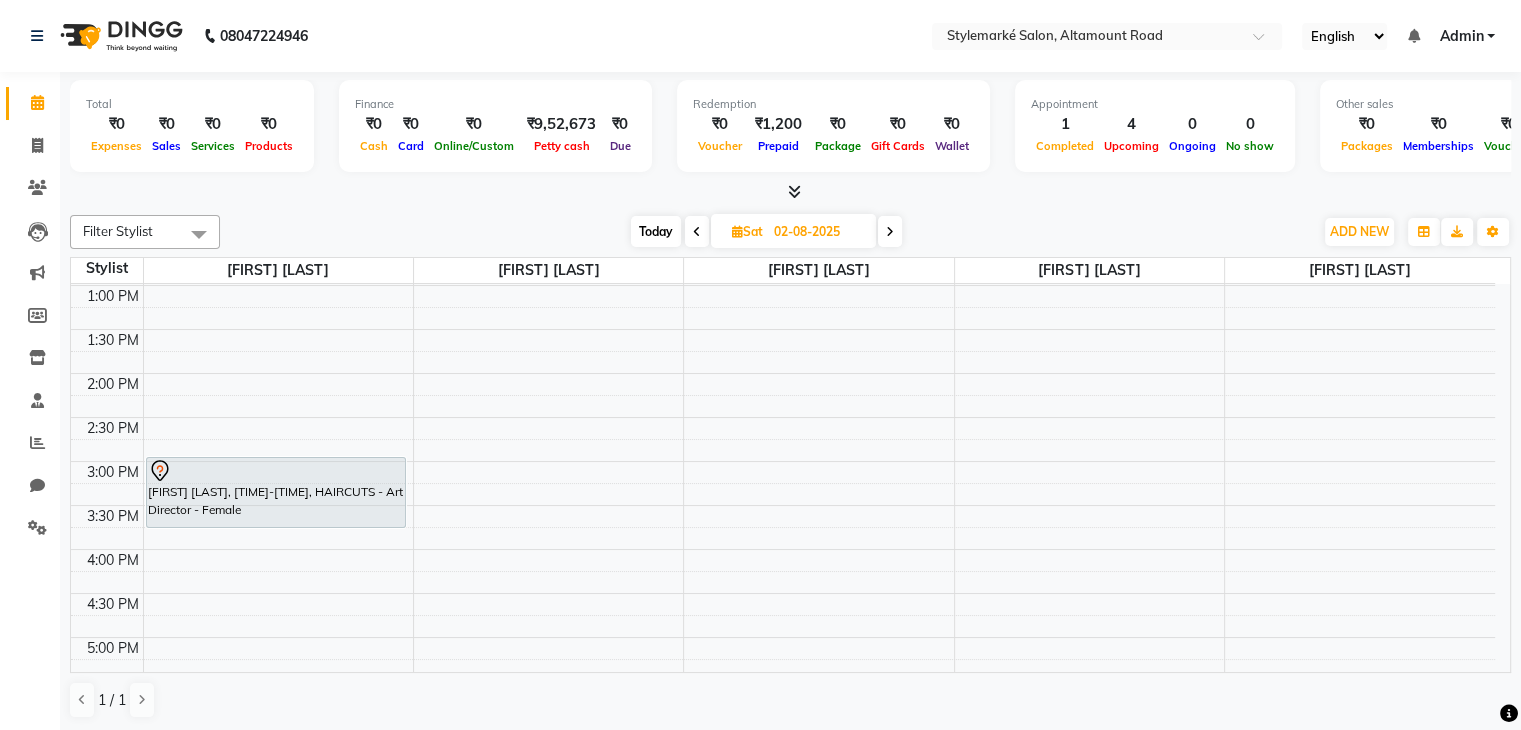 scroll, scrollTop: 0, scrollLeft: 0, axis: both 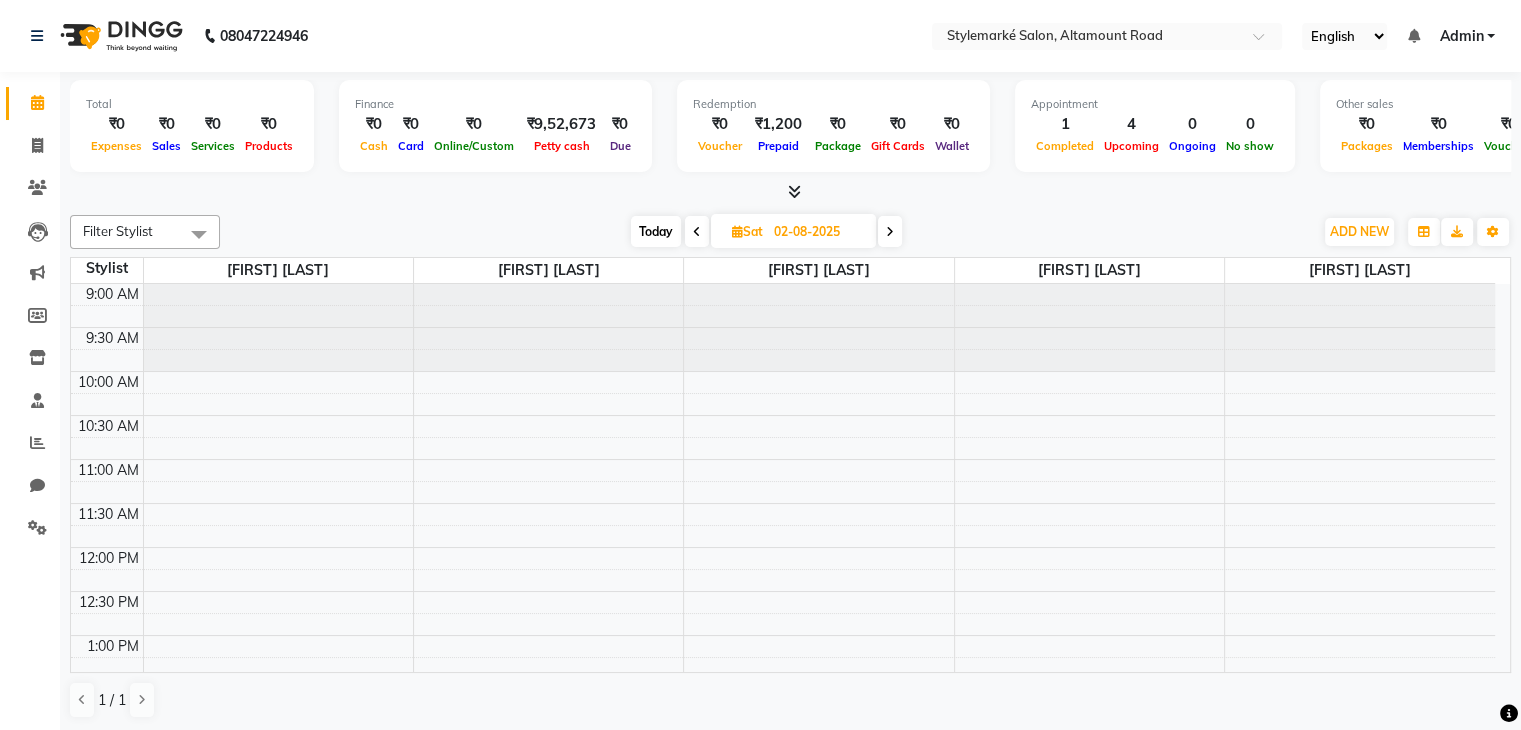 click on "[TIME] [TIME] [TIME] [TIME] [TIME] [TIME] [TIME] [TIME] [TIME] [TIME] [TIME] [TIME] [TIME] [TIME] [TIME] [TIME] [TIME] [TIME] [TIME] [TIME] [TIME] [TIME] [TIME] [TIME] [FIRST] [LAST], [TIME]-[TIME], HAIRCUTS - Art Director - Female" at bounding box center (783, 811) 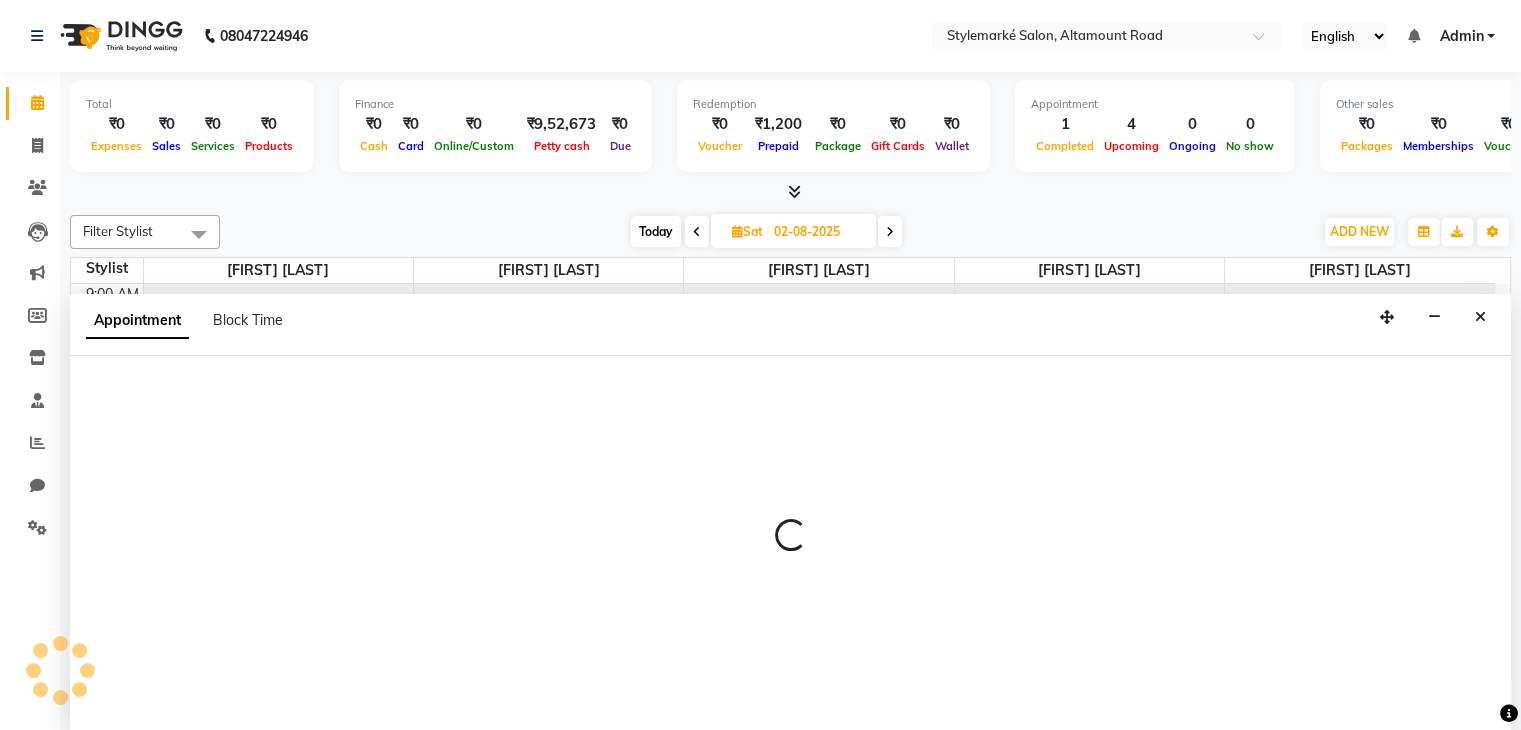 select on "71243" 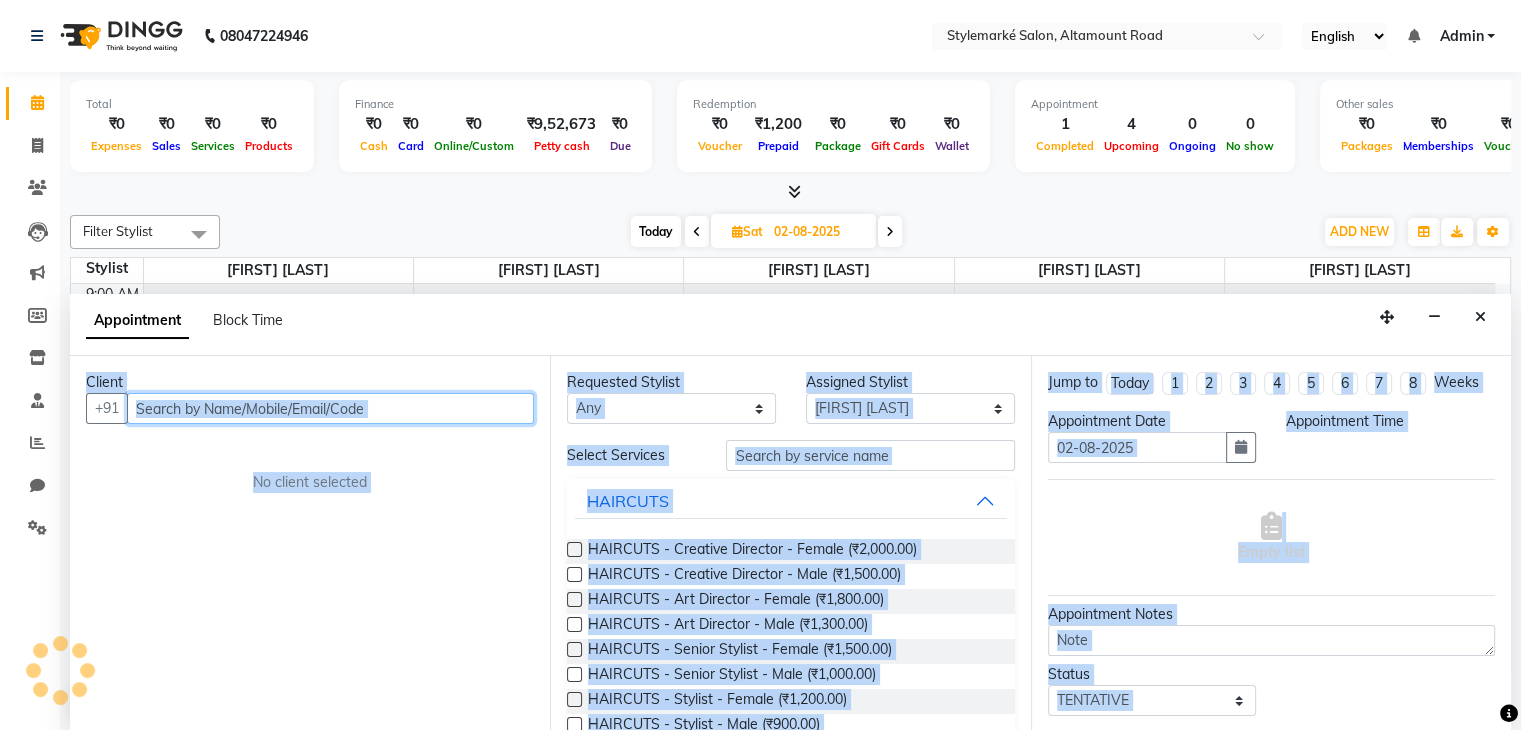 select on "630" 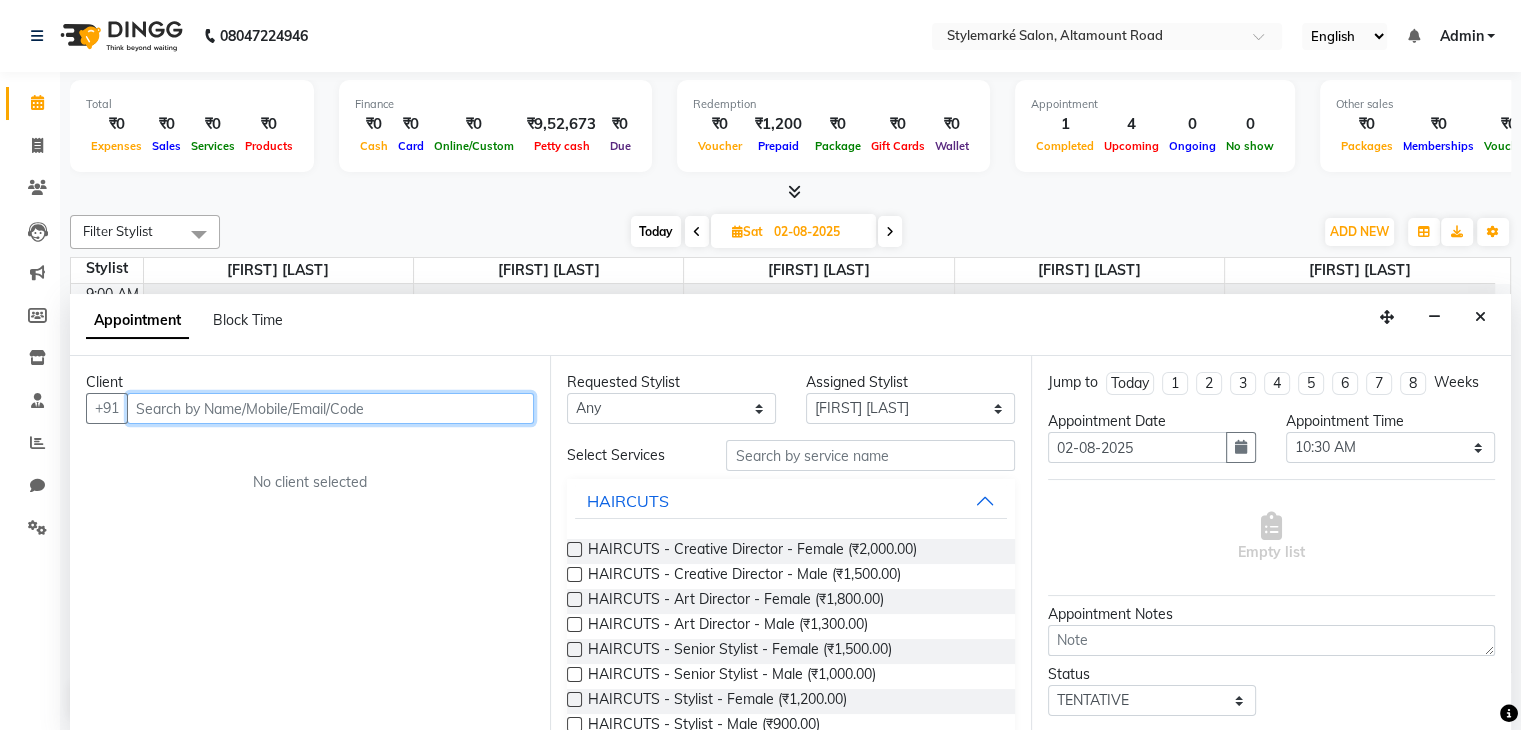scroll, scrollTop: 1, scrollLeft: 0, axis: vertical 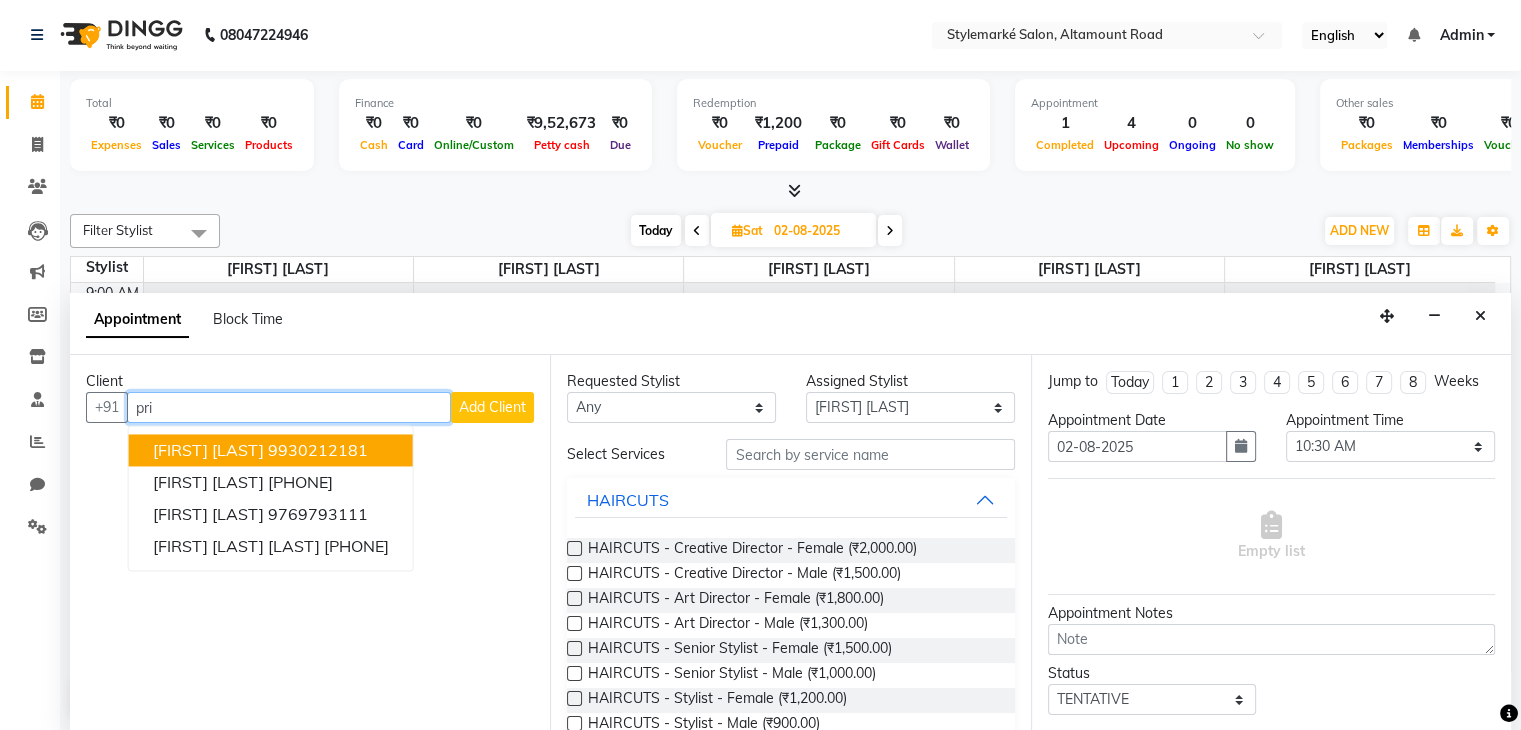 click on "9930212181" at bounding box center [318, 451] 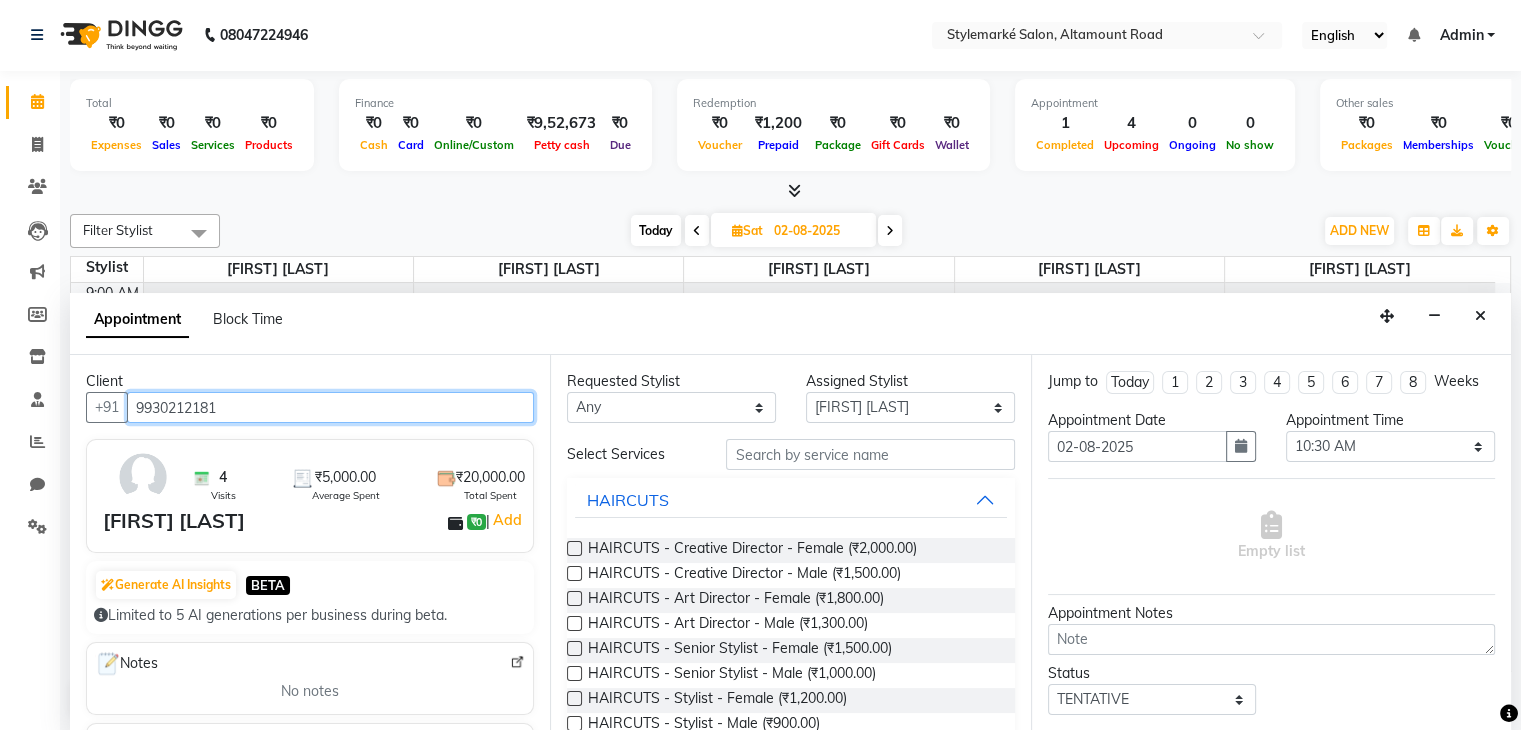 type on "9930212181" 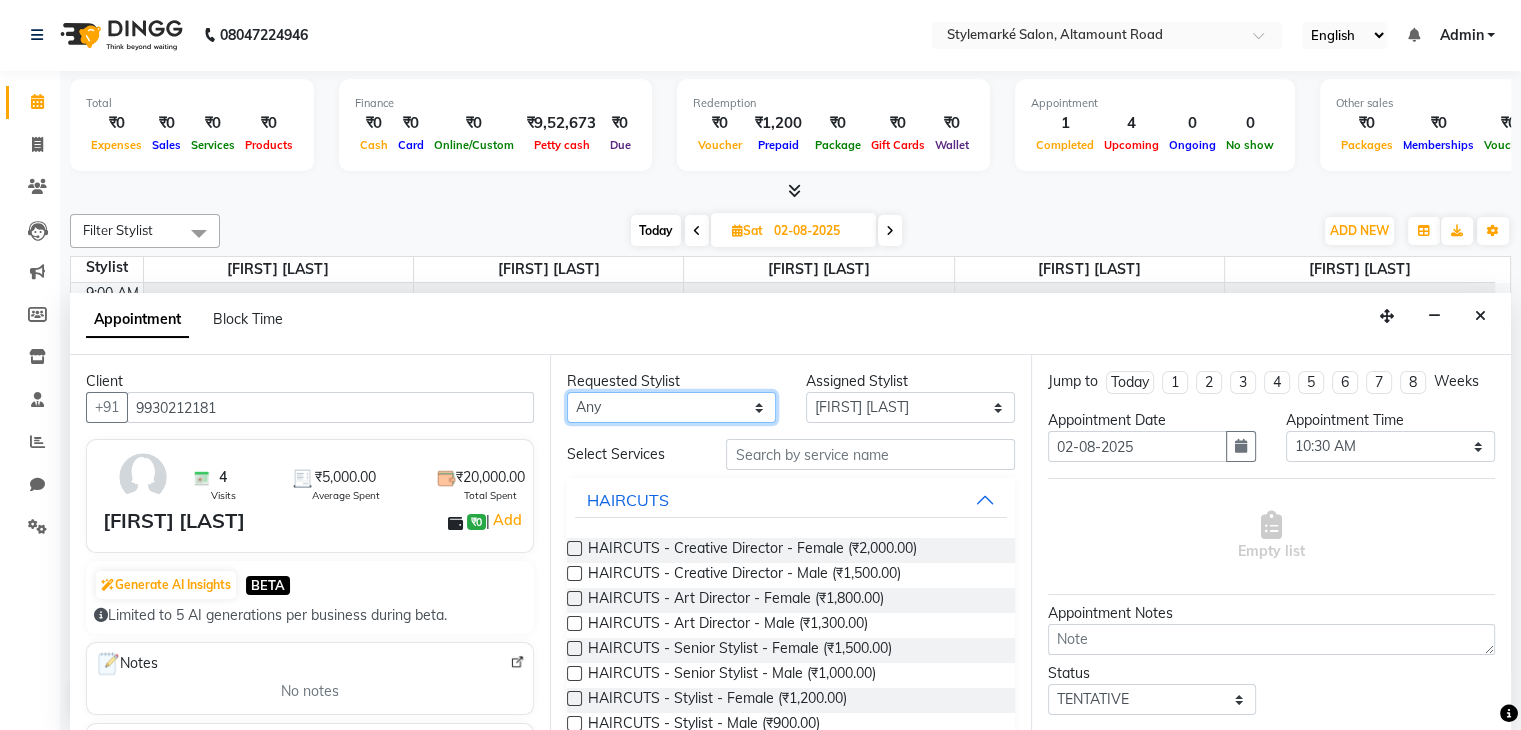 click on "Any [FIRST] [LAST] [FIRST] [LAST] [FIRST] [LAST] [FIRST] [LAST] [FIRST] [LAST]" at bounding box center (671, 407) 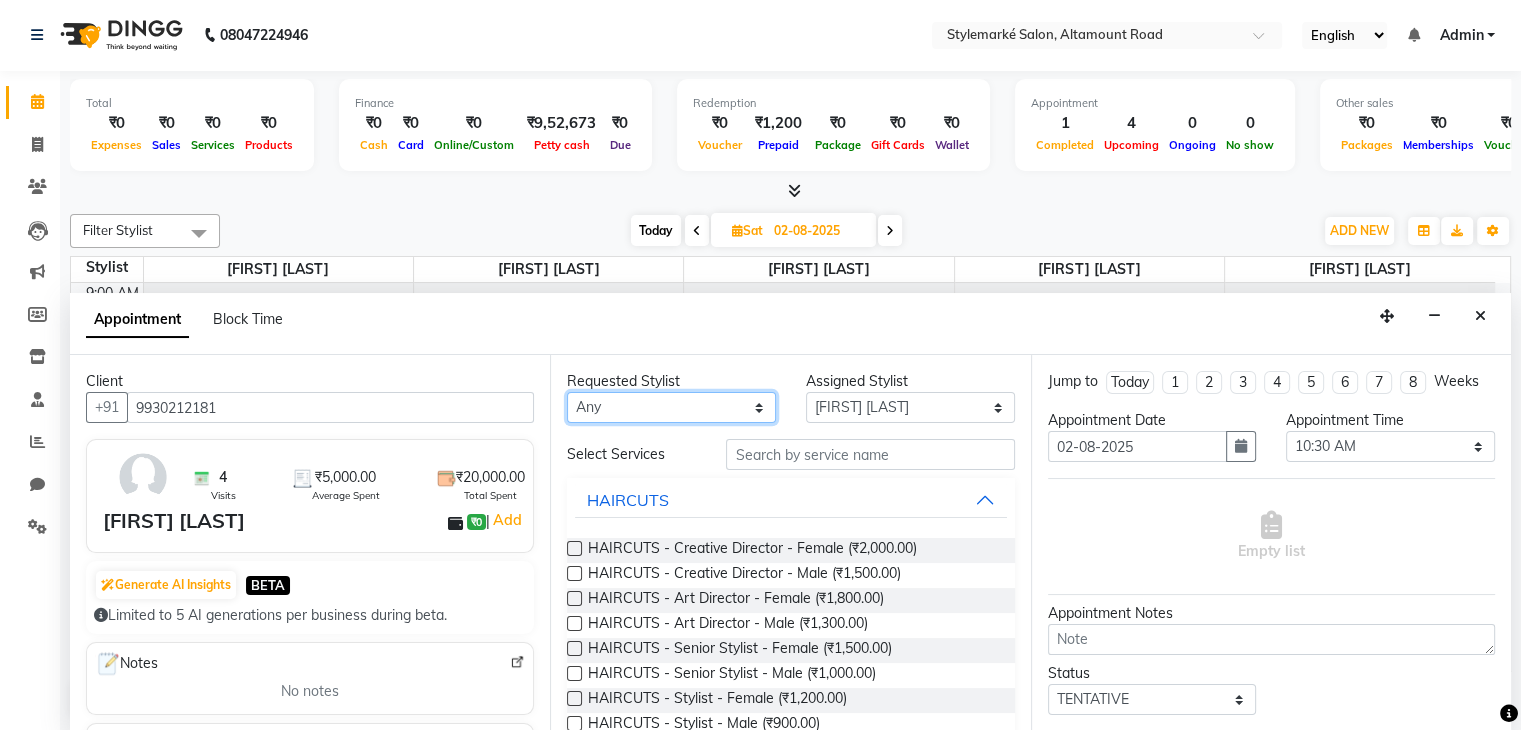 select on "71243" 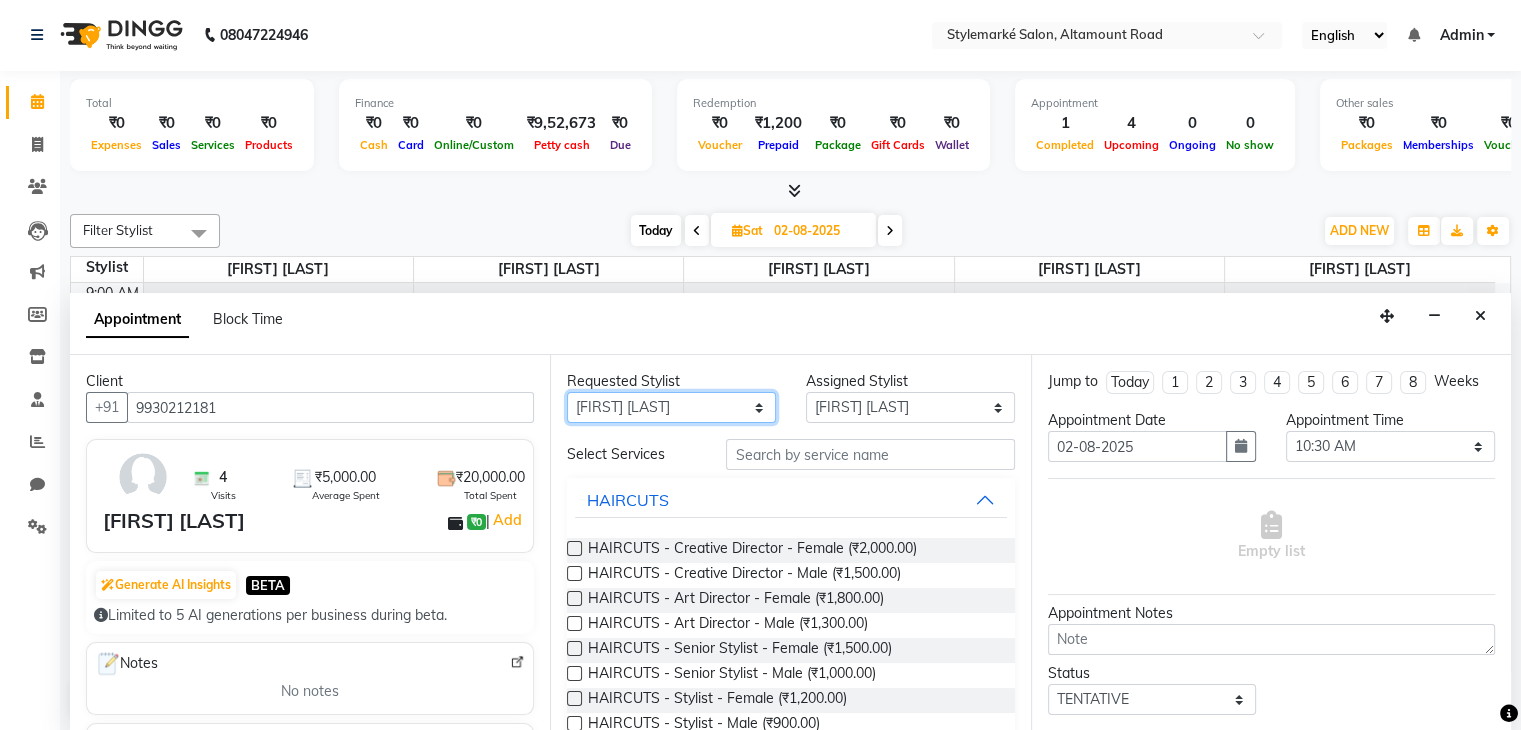 click on "Any [FIRST] [LAST] [FIRST] [LAST] [FIRST] [LAST] [FIRST] [LAST] [FIRST] [LAST]" at bounding box center (671, 407) 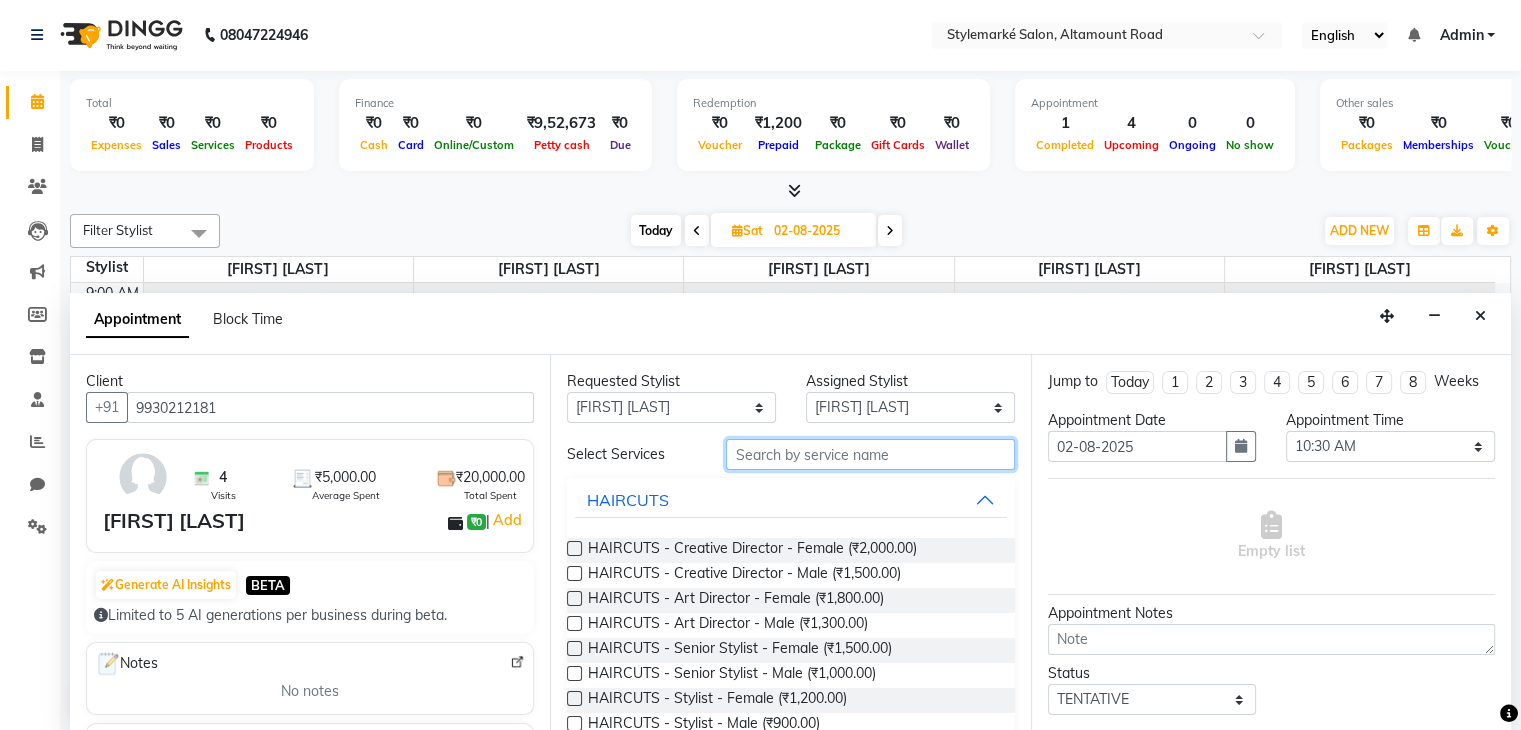 click at bounding box center (870, 454) 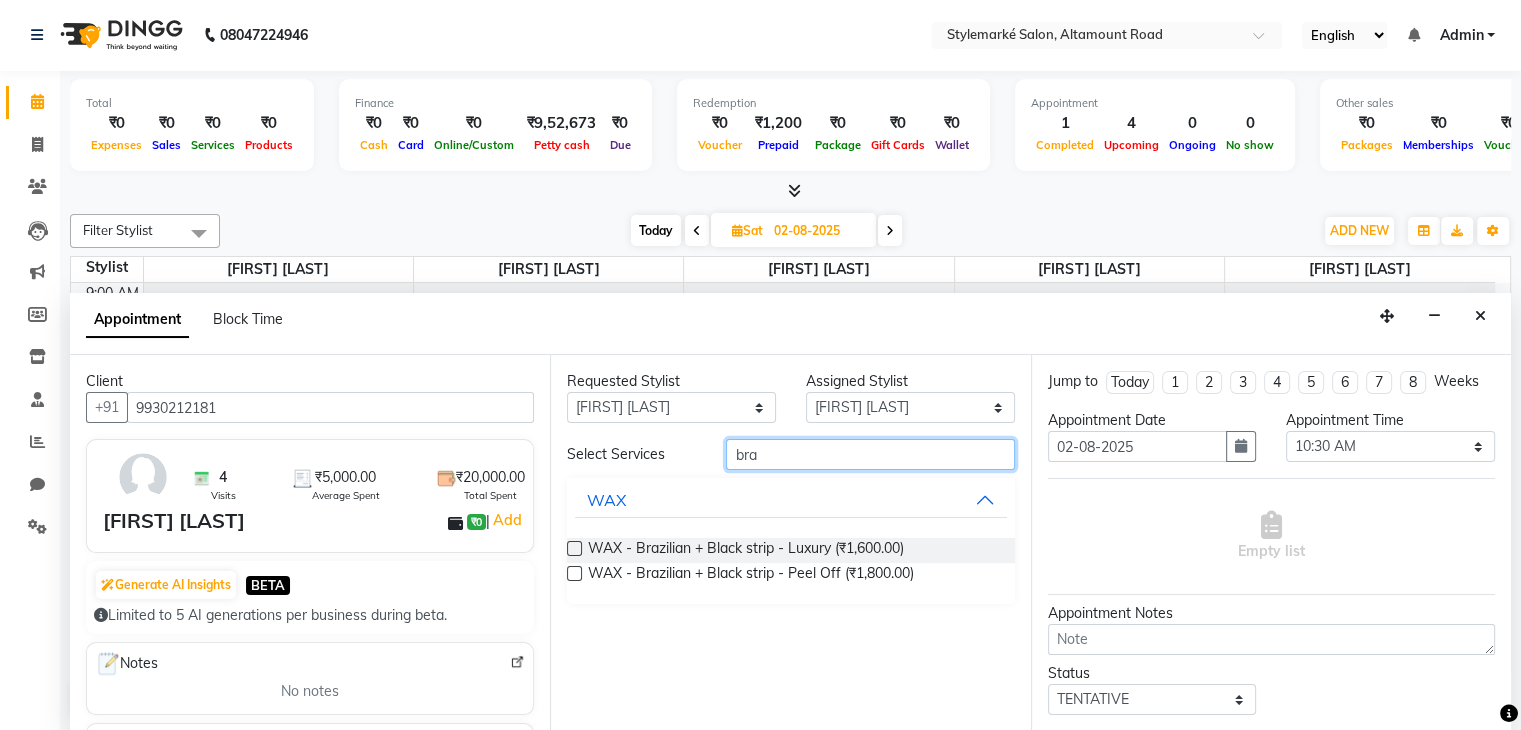 type on "bra" 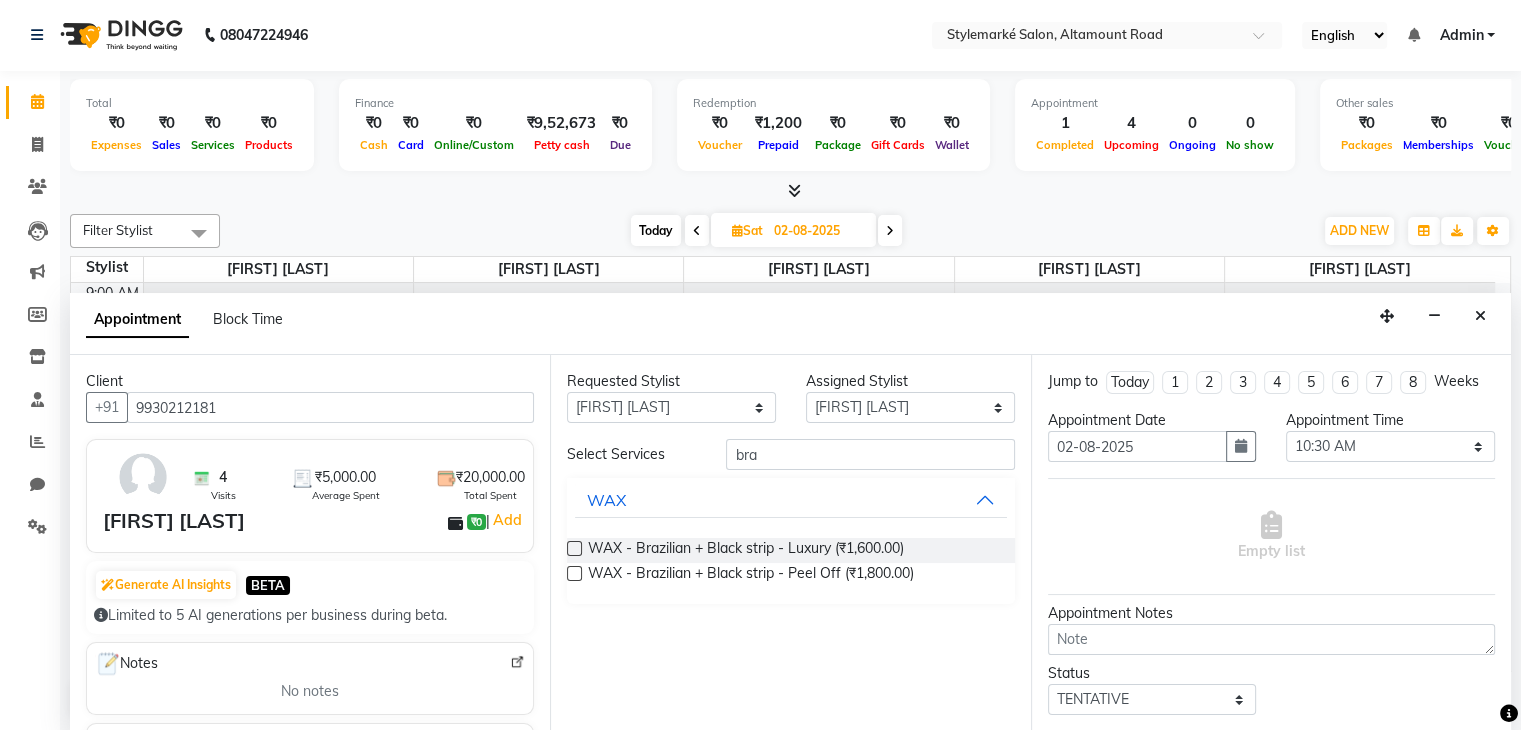 click at bounding box center [574, 573] 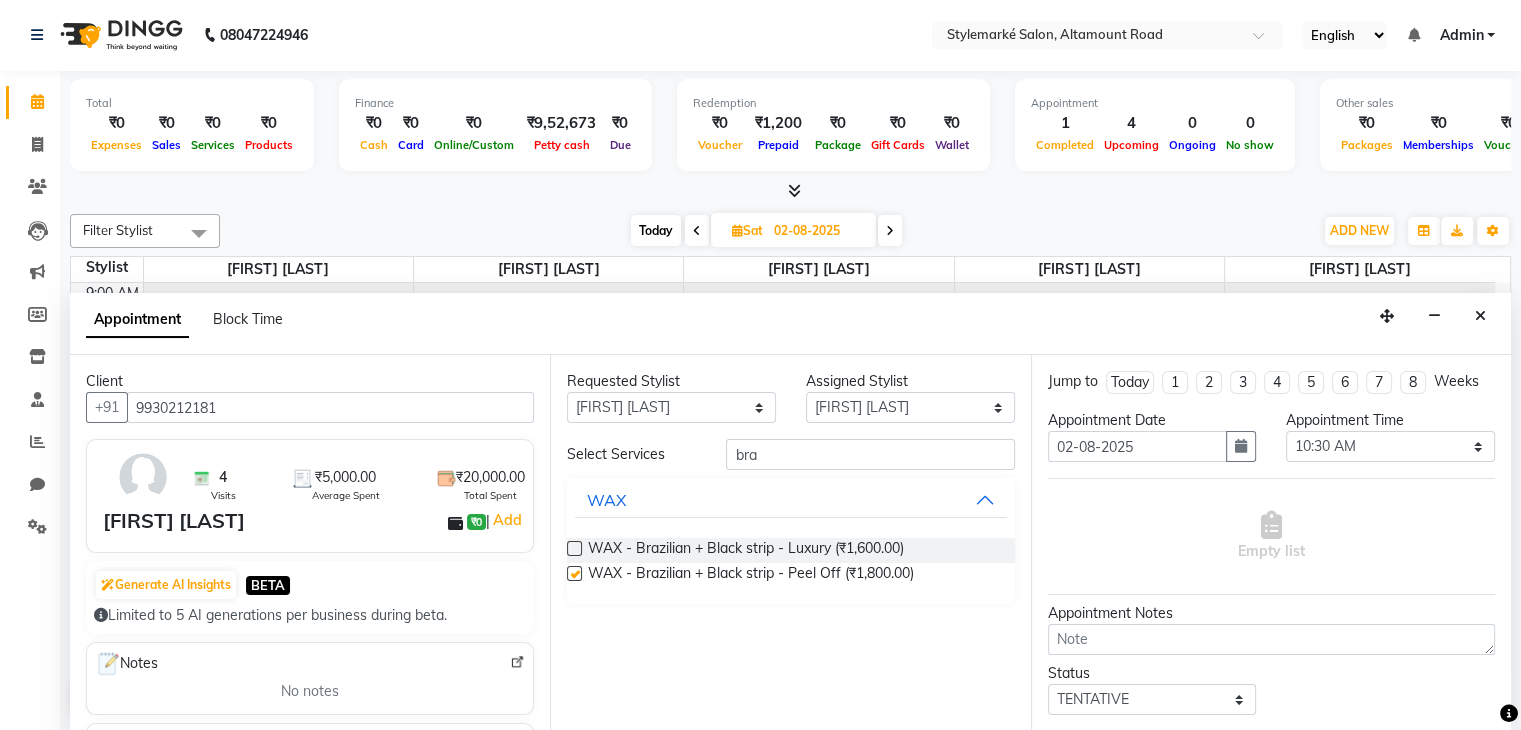 click at bounding box center [574, 573] 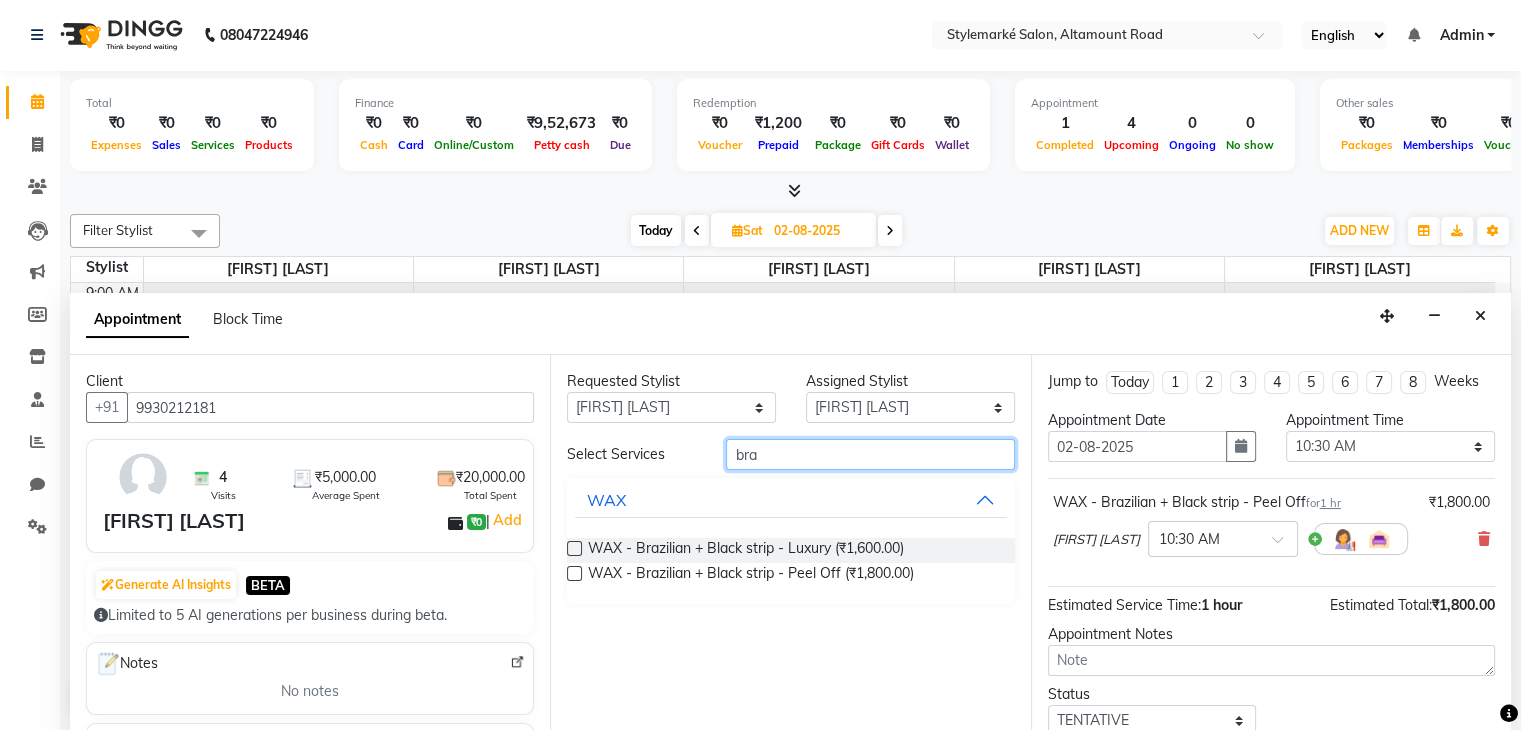 click on "bra" at bounding box center [870, 454] 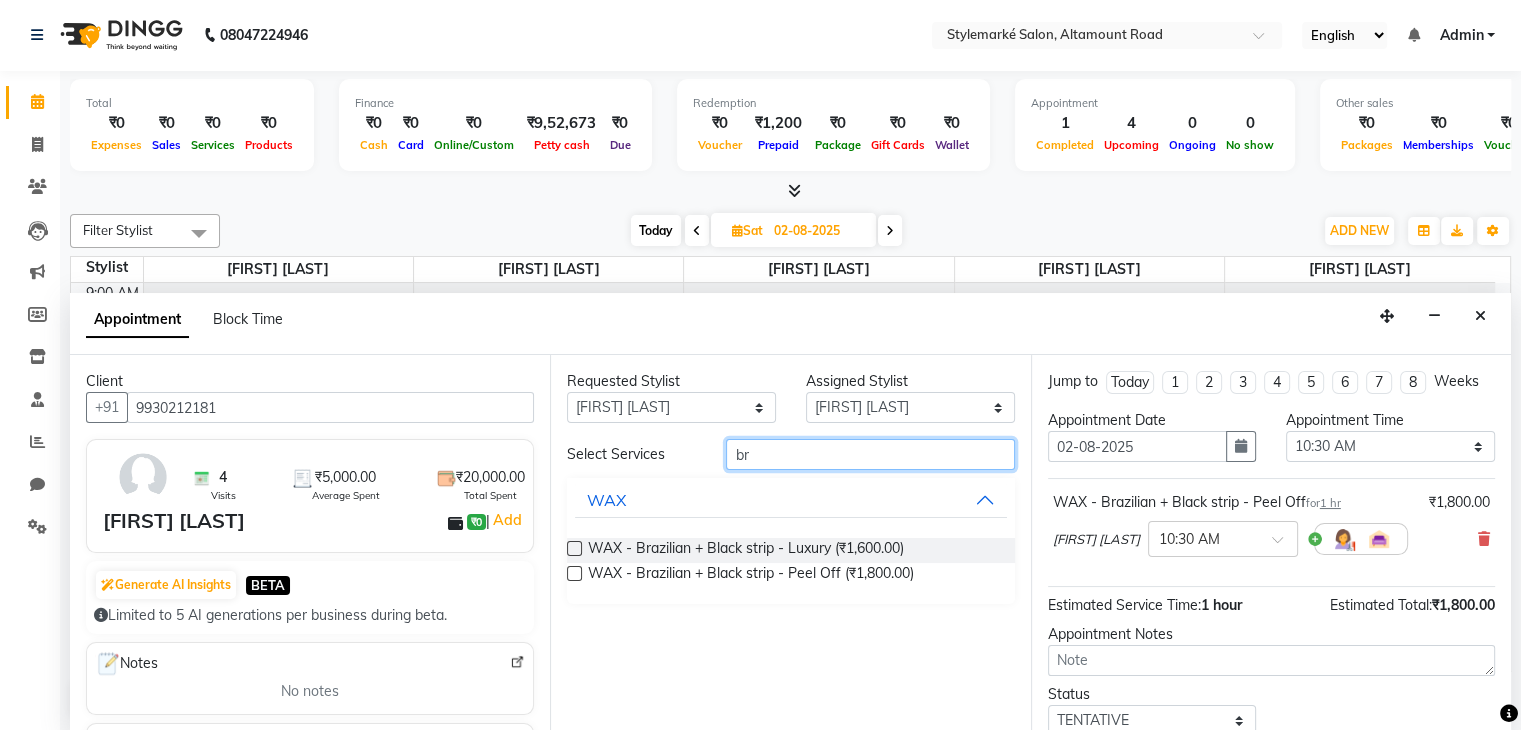 type on "b" 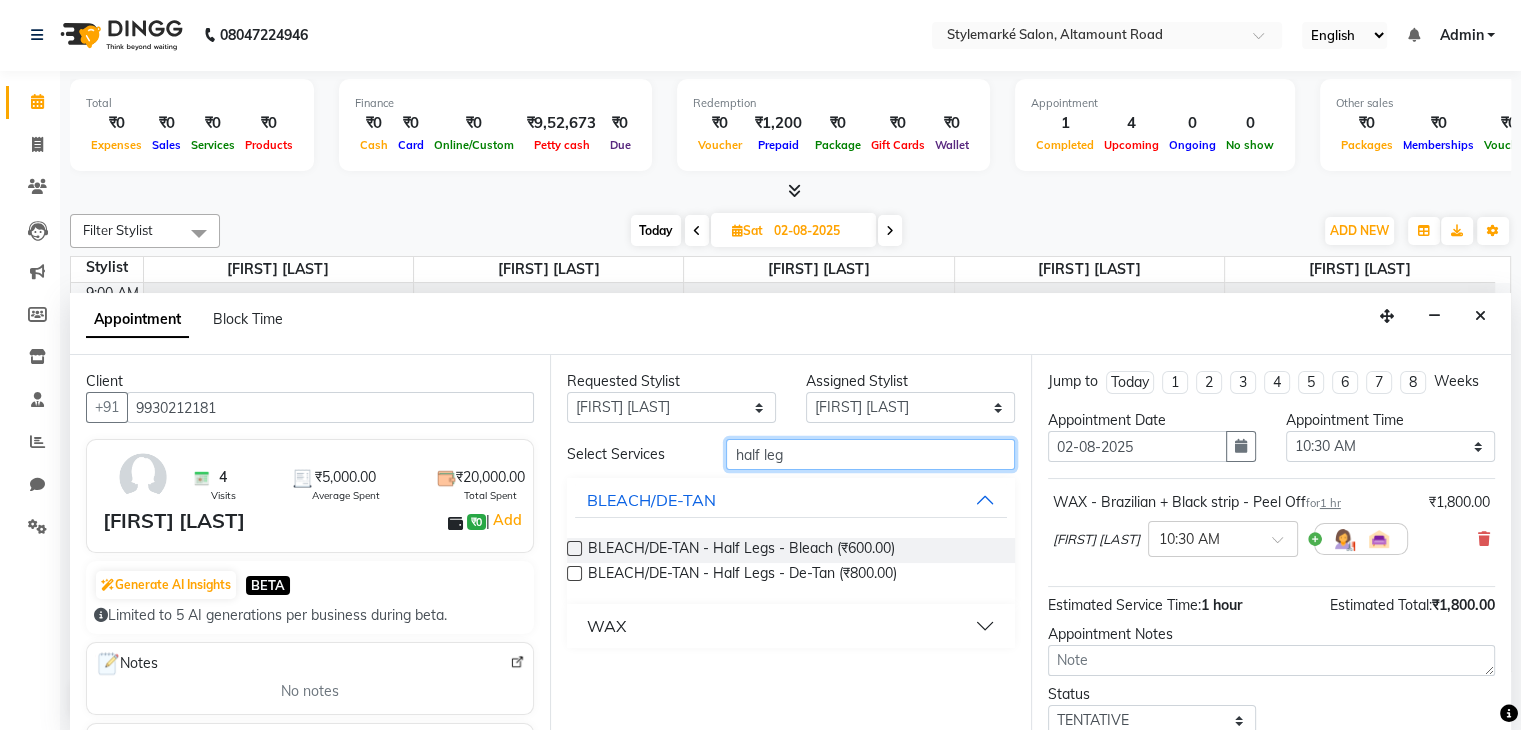type on "half leg" 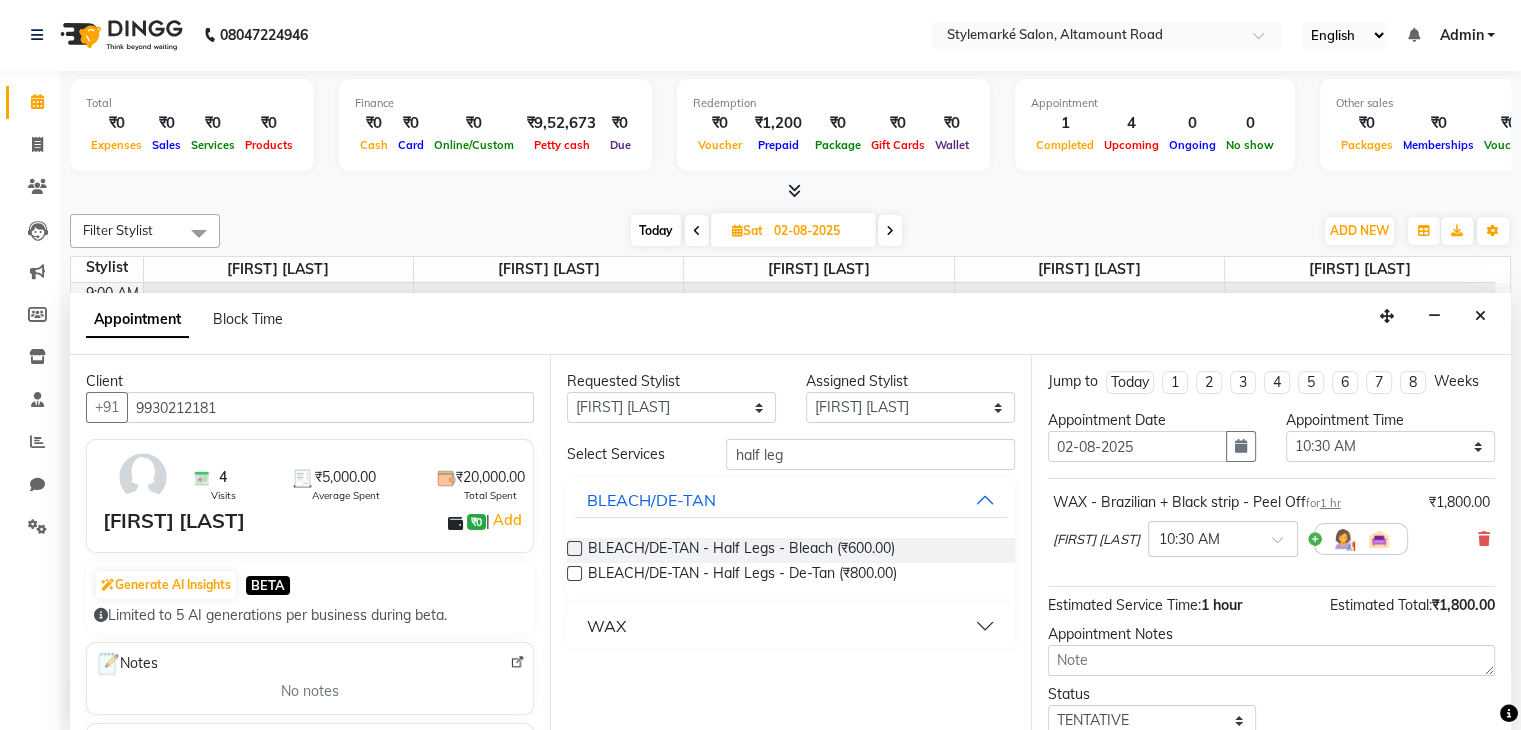 click on "WAX" at bounding box center [790, 626] 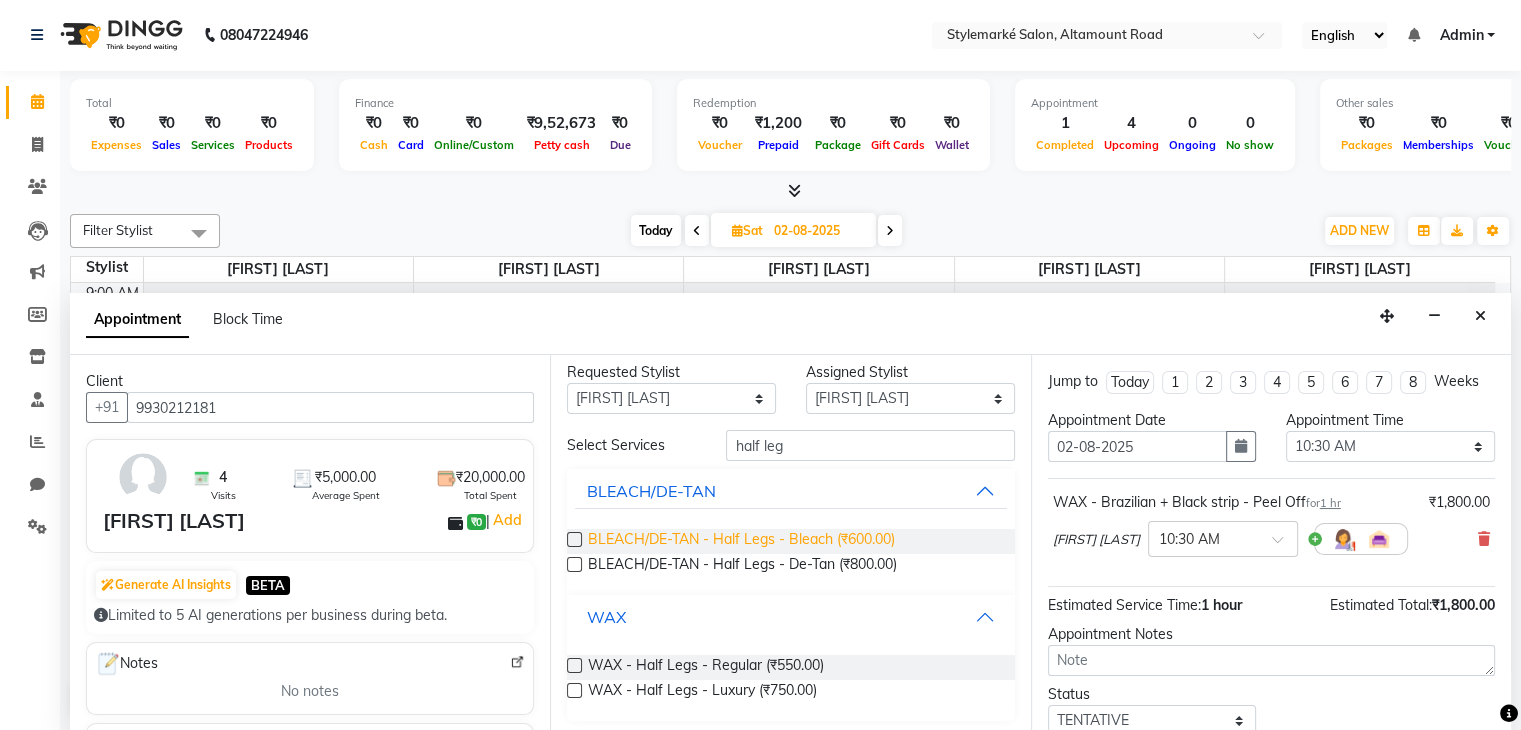 scroll, scrollTop: 15, scrollLeft: 0, axis: vertical 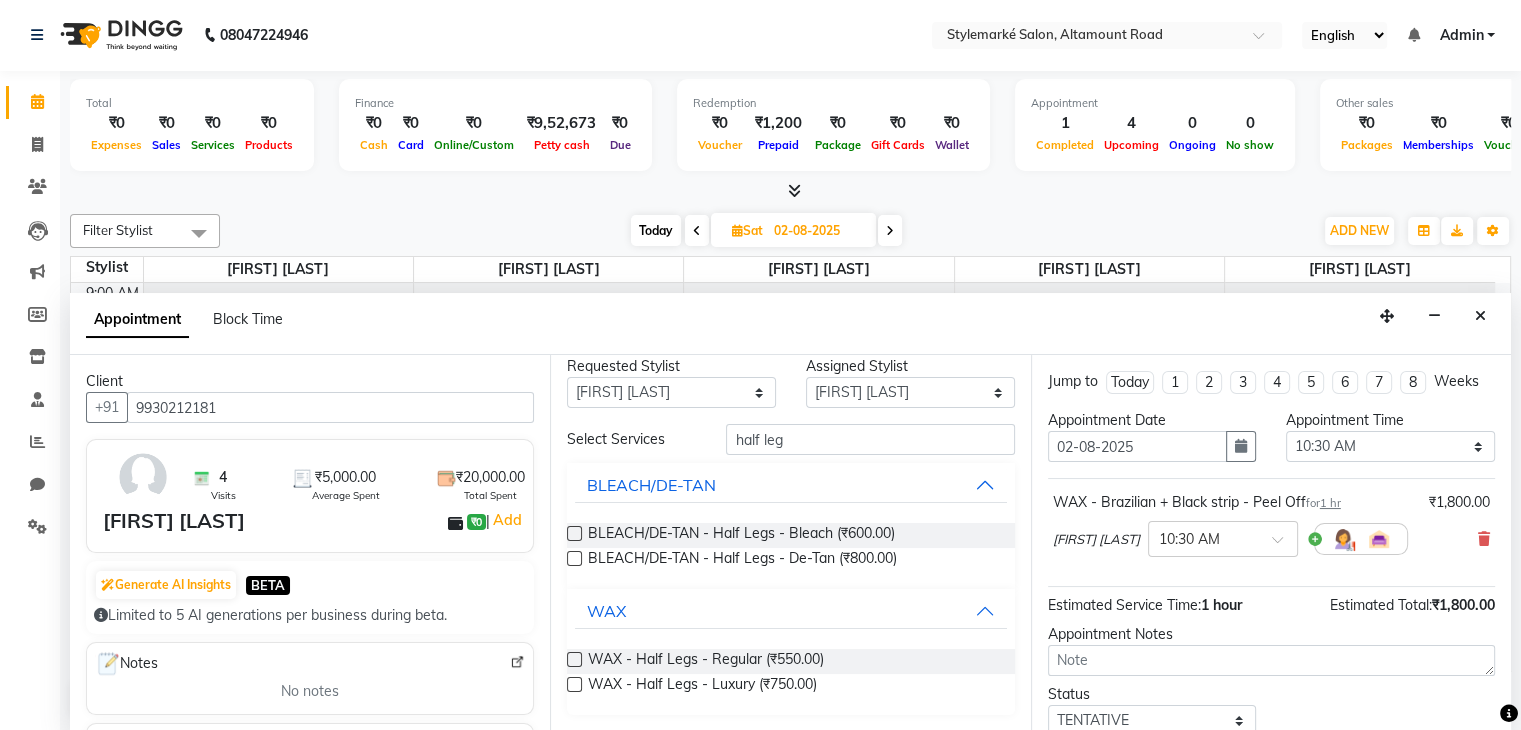click at bounding box center [574, 659] 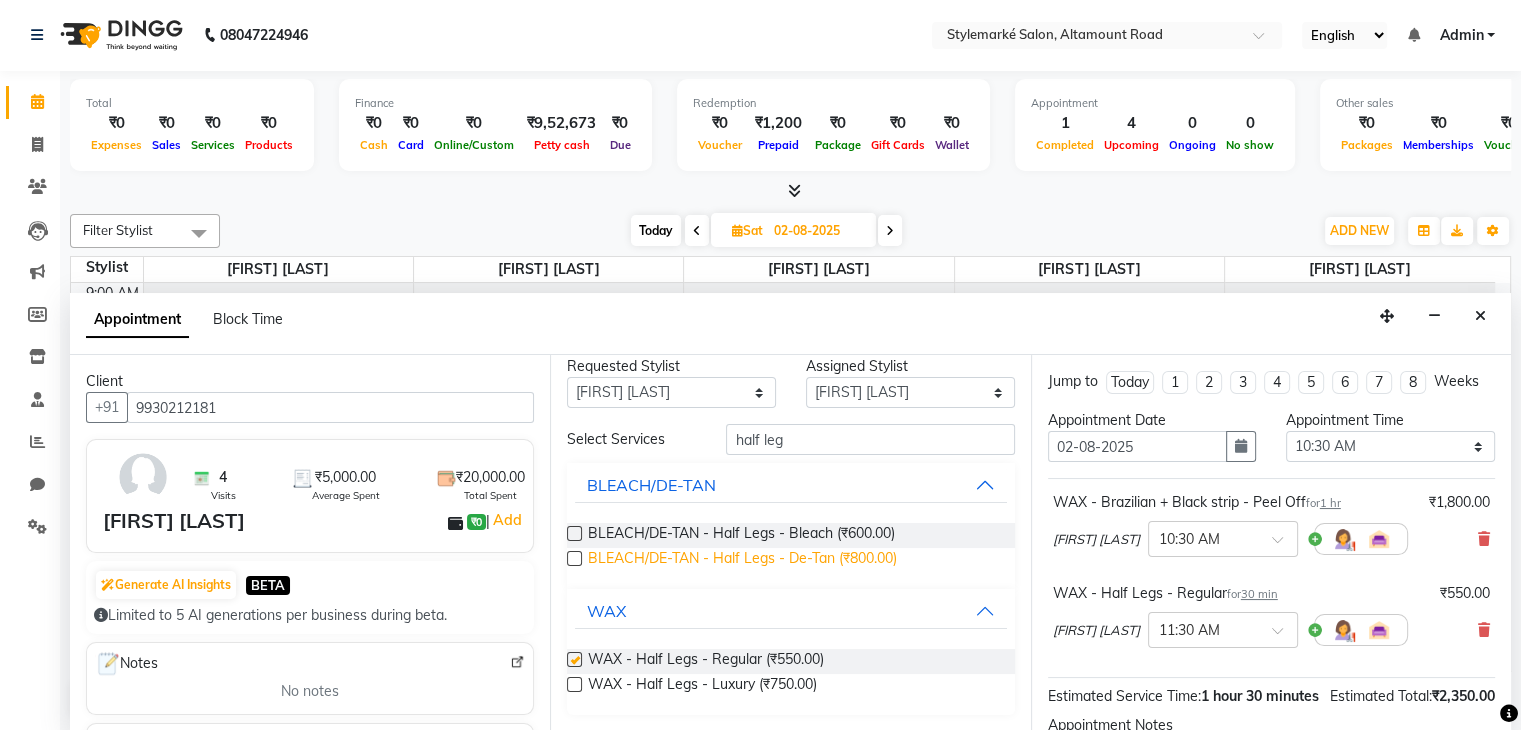 checkbox on "false" 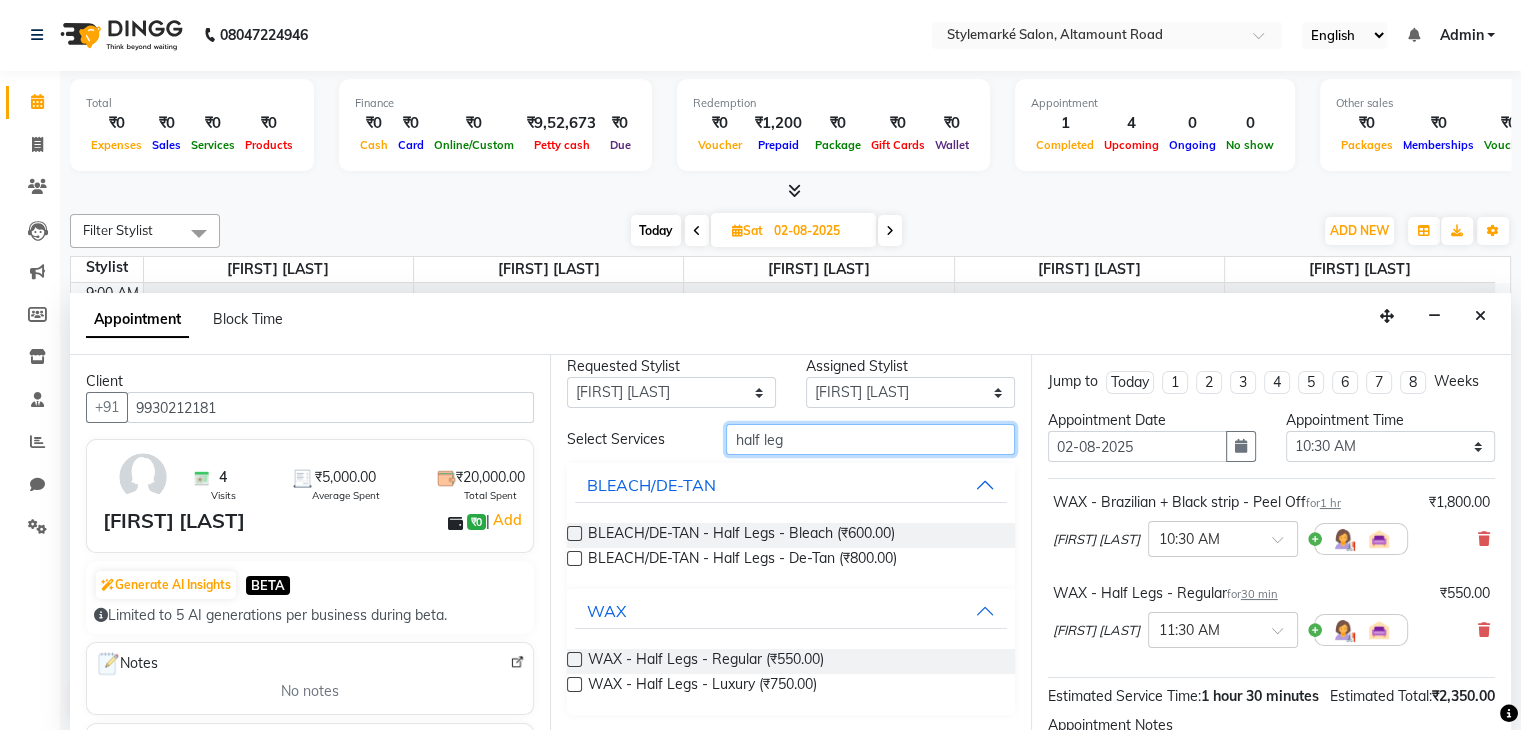 click on "half leg" at bounding box center (870, 439) 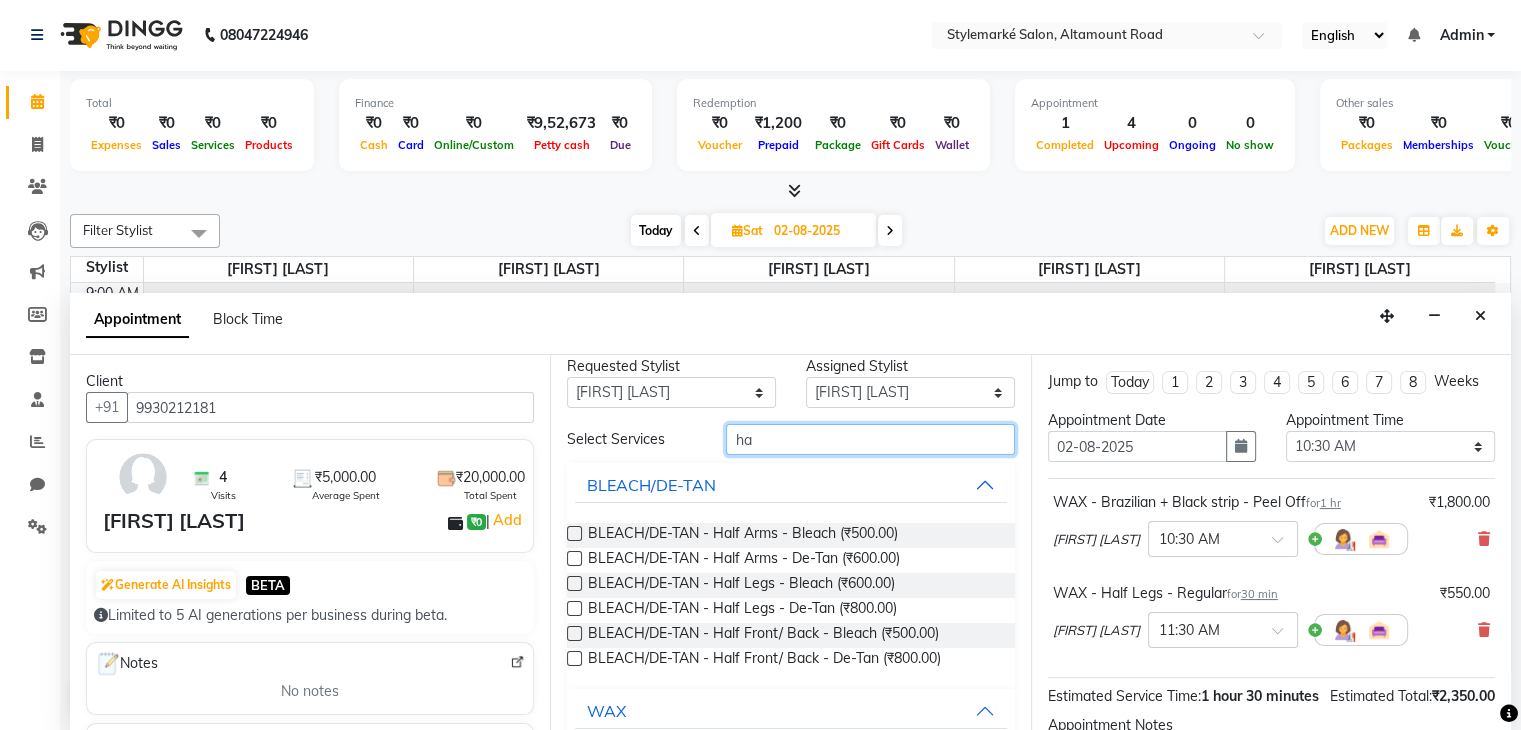 type on "h" 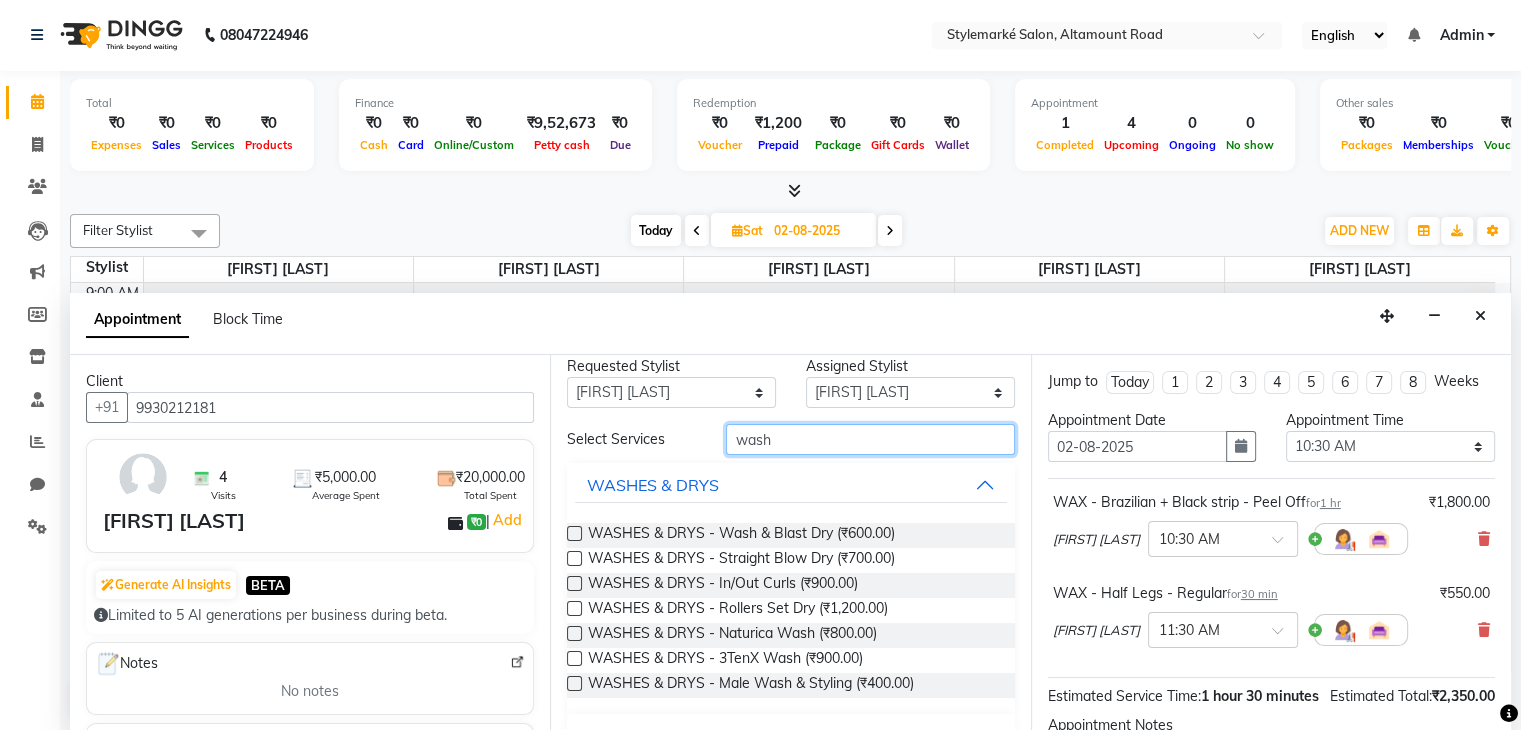type on "wash" 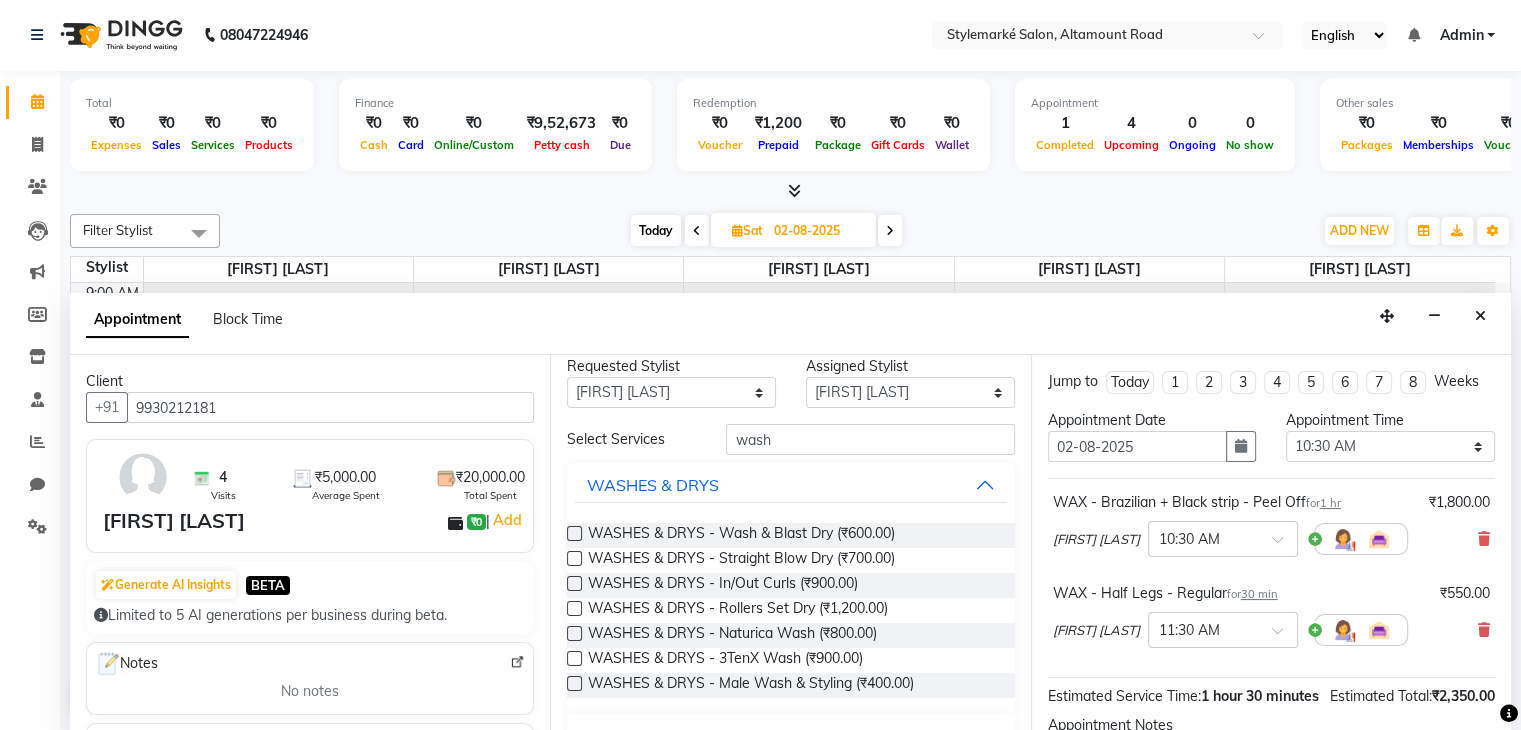 click at bounding box center (574, 533) 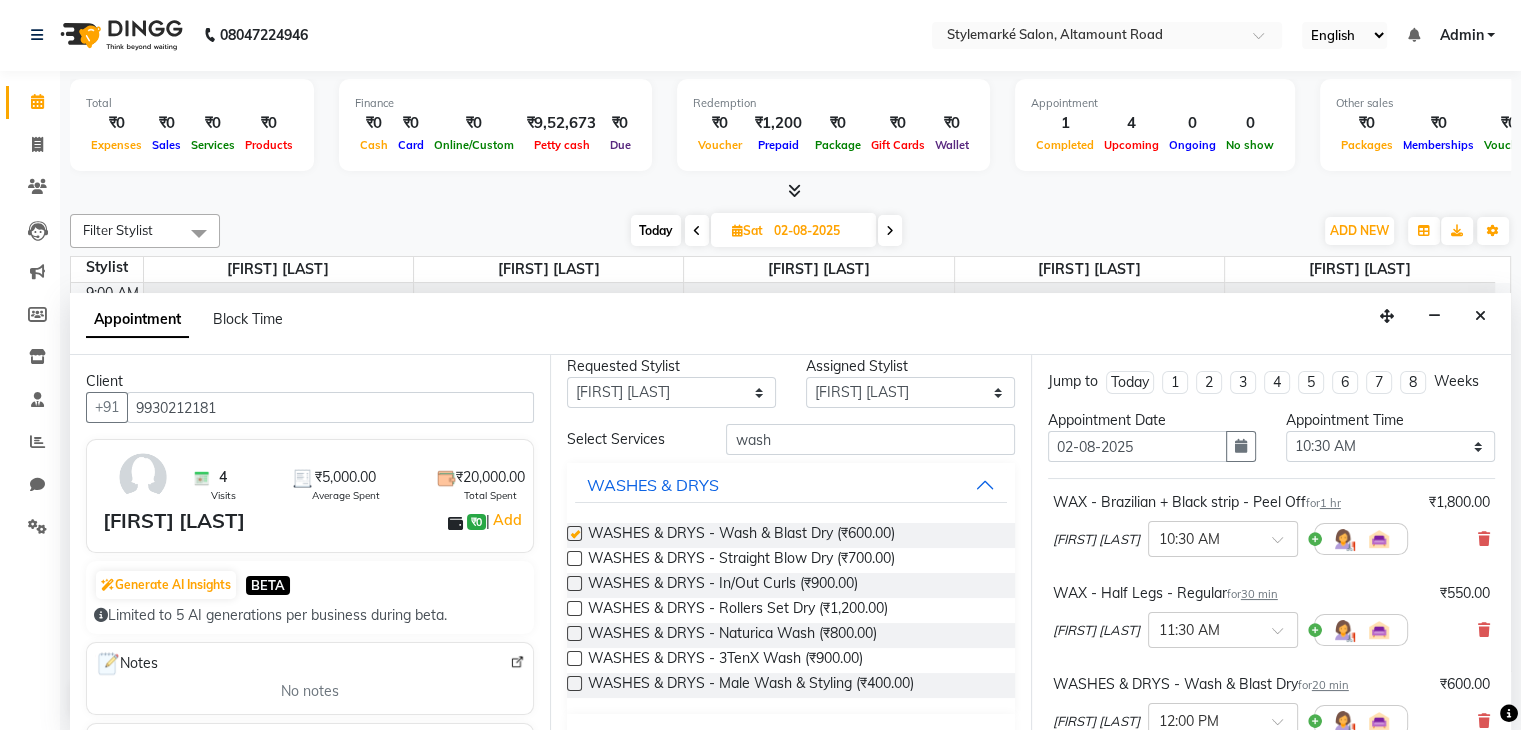 checkbox on "false" 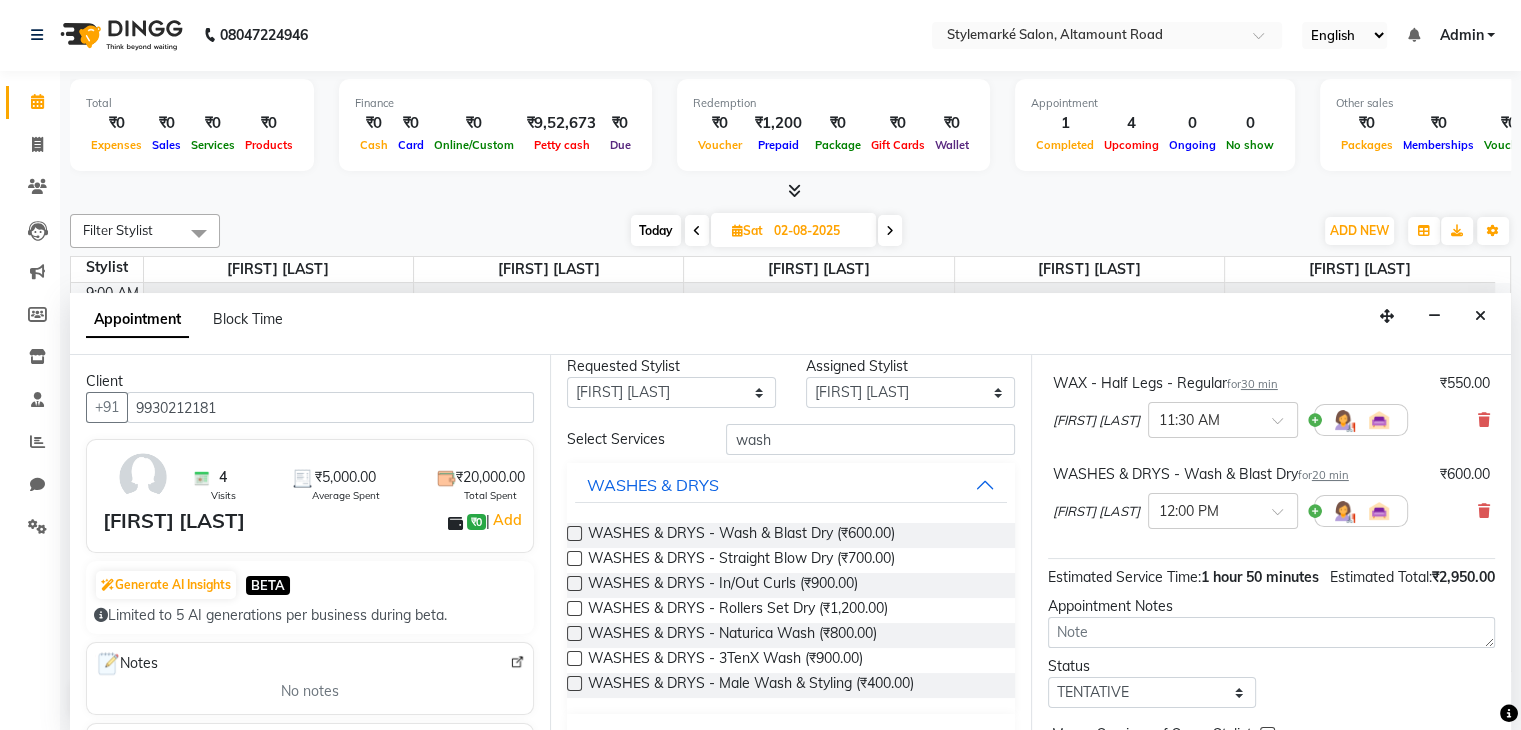 scroll, scrollTop: 300, scrollLeft: 0, axis: vertical 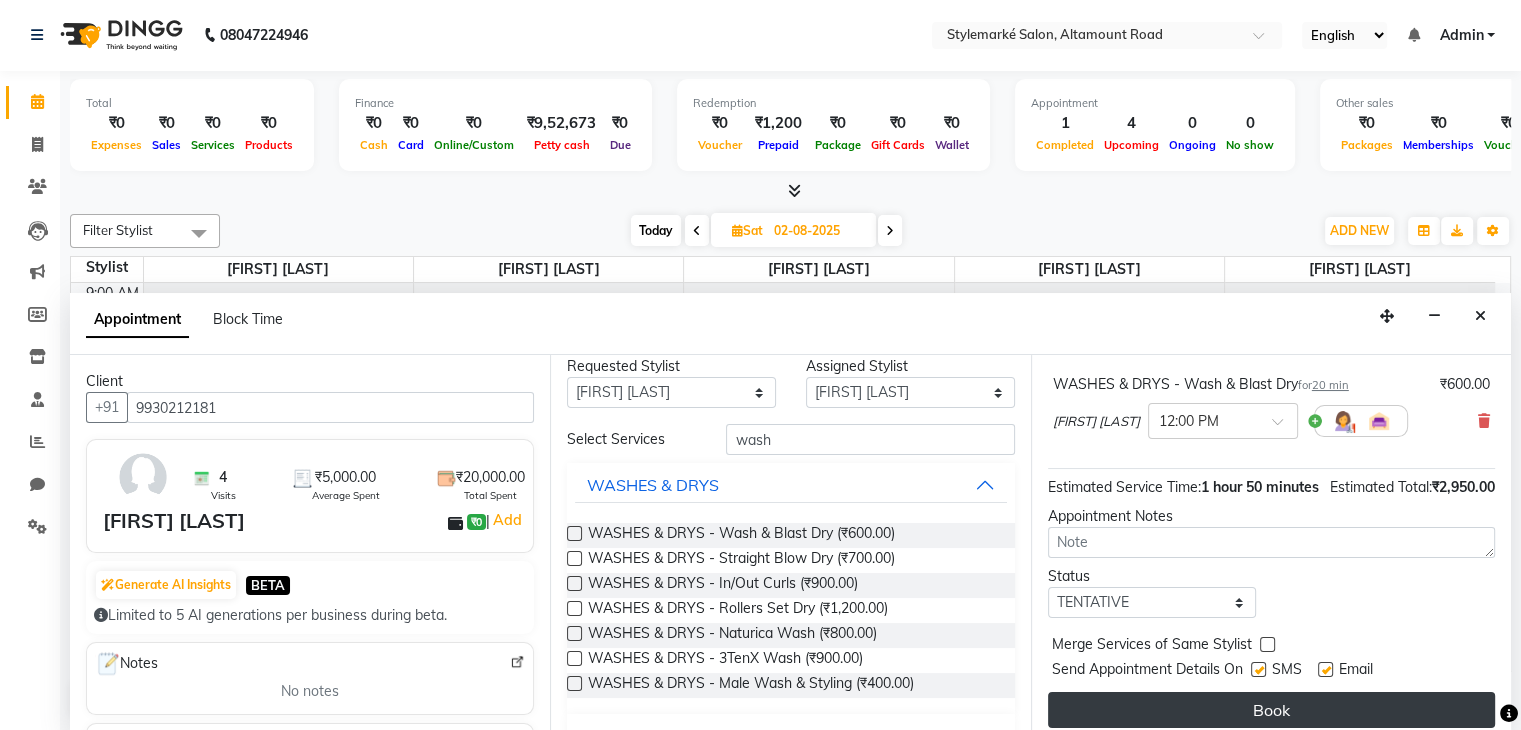 click on "Book" at bounding box center [1271, 710] 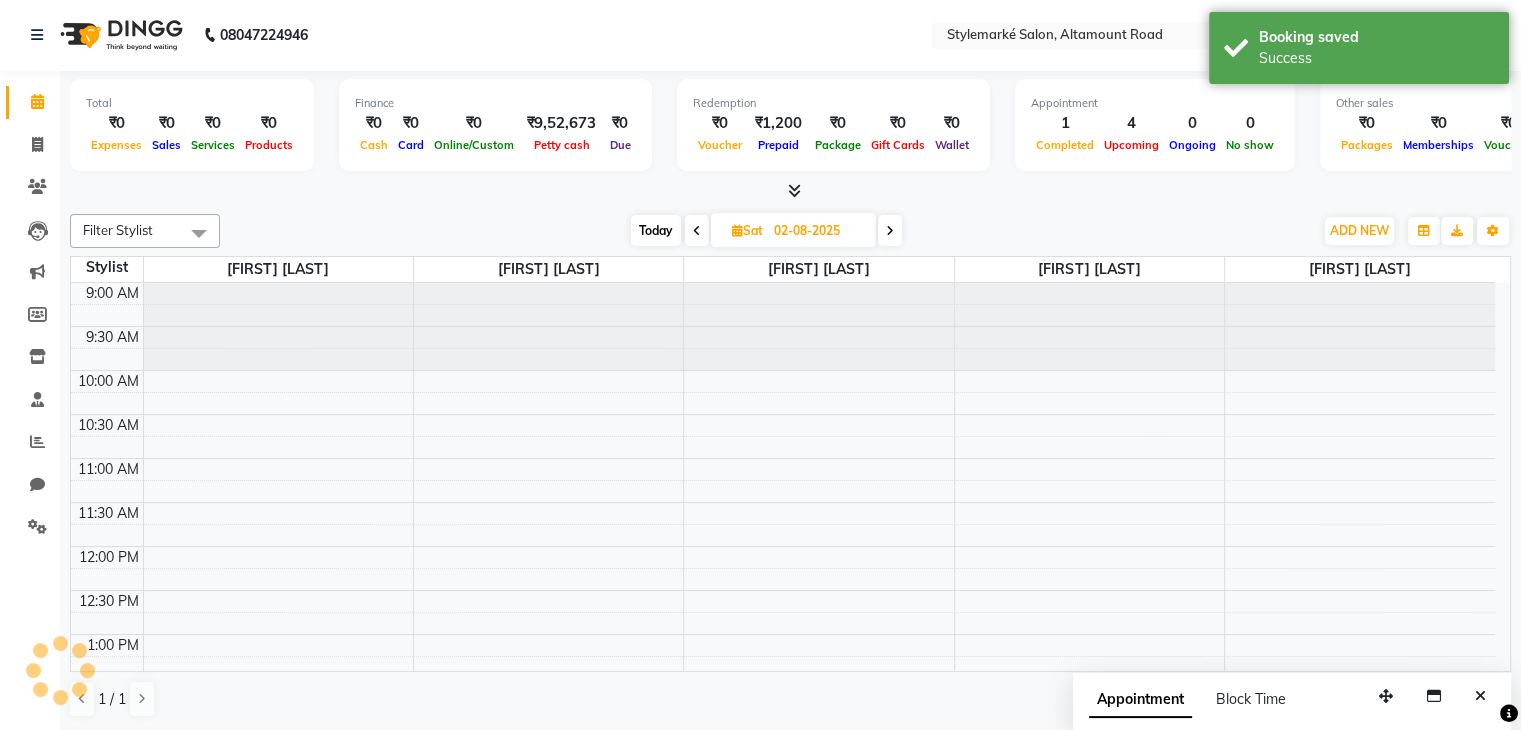 scroll, scrollTop: 0, scrollLeft: 0, axis: both 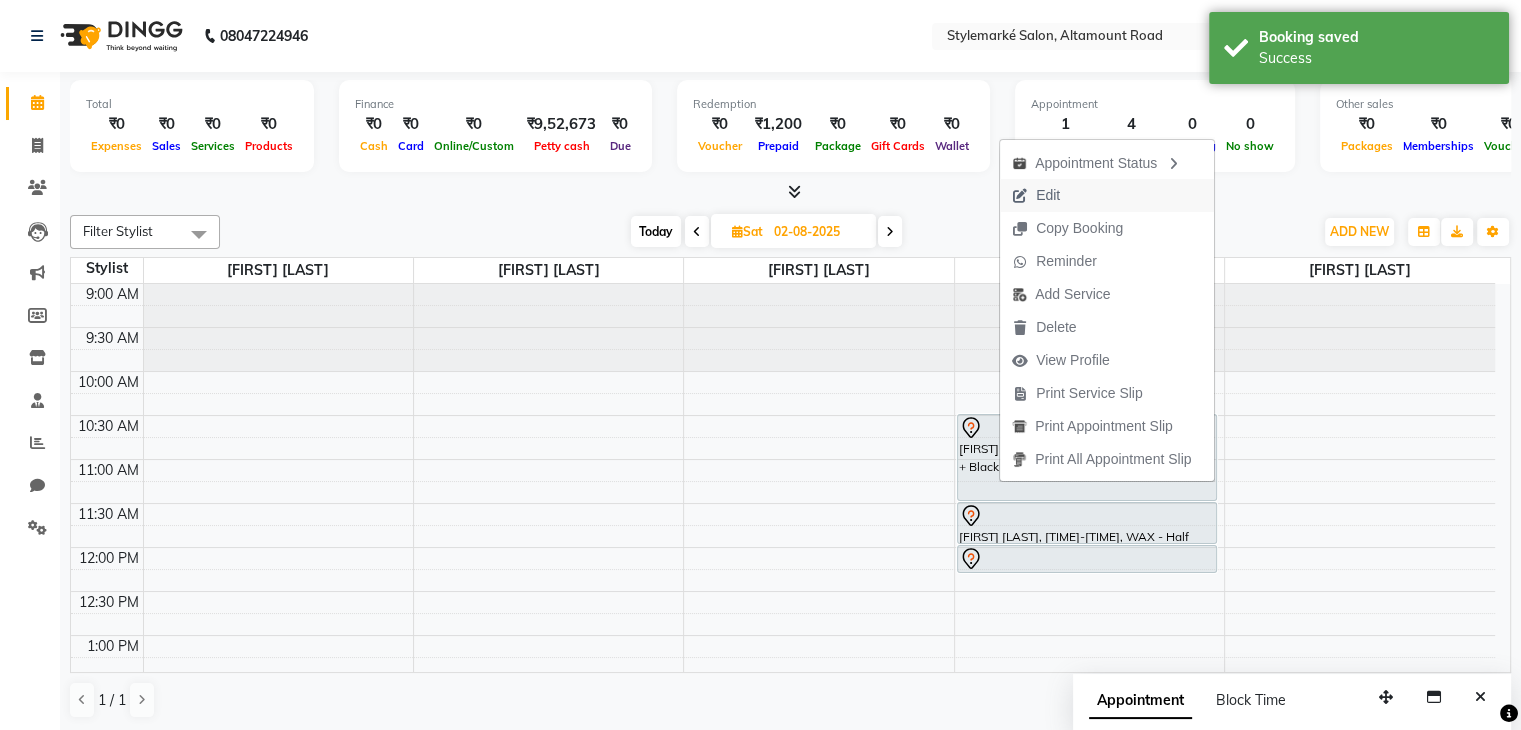 click on "Edit" at bounding box center [1107, 195] 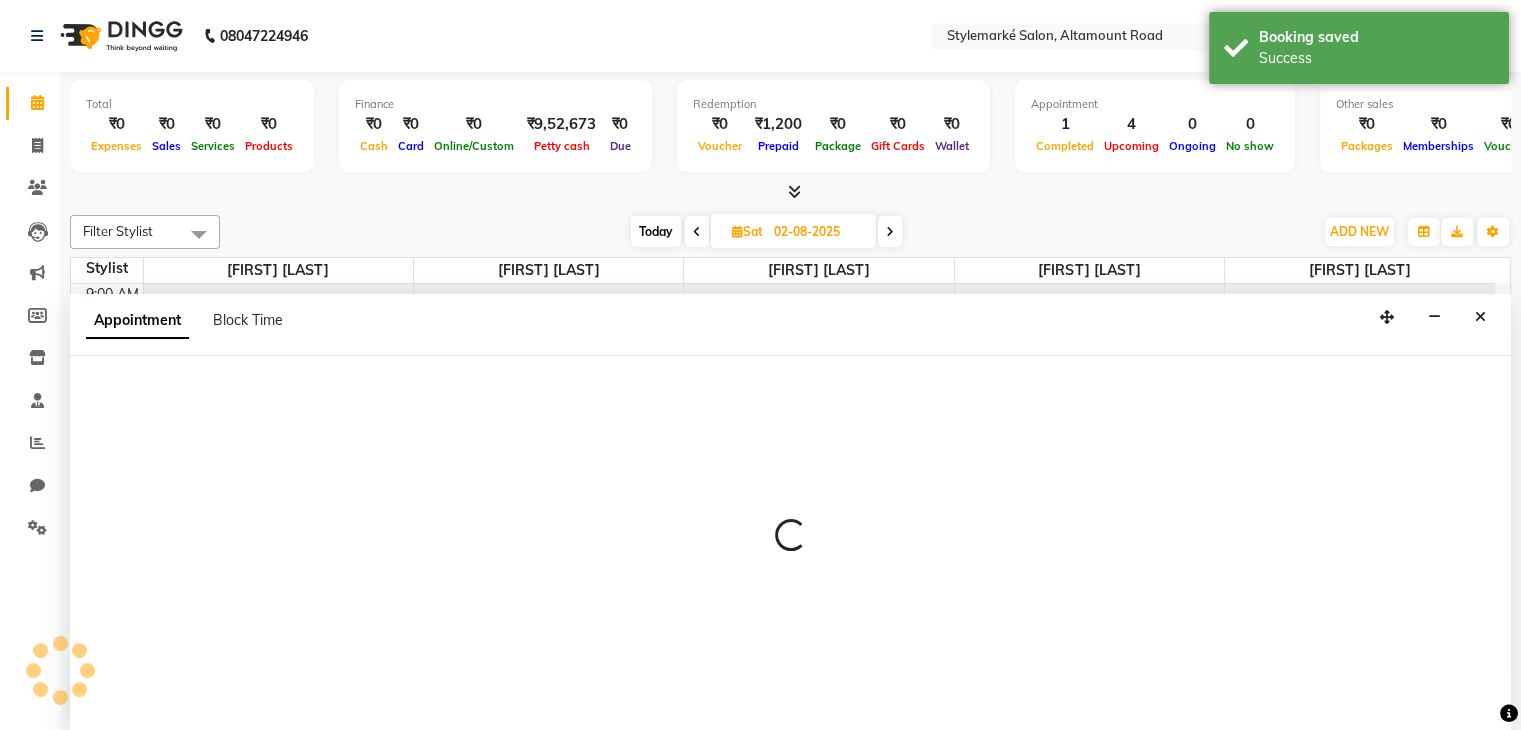 scroll, scrollTop: 1, scrollLeft: 0, axis: vertical 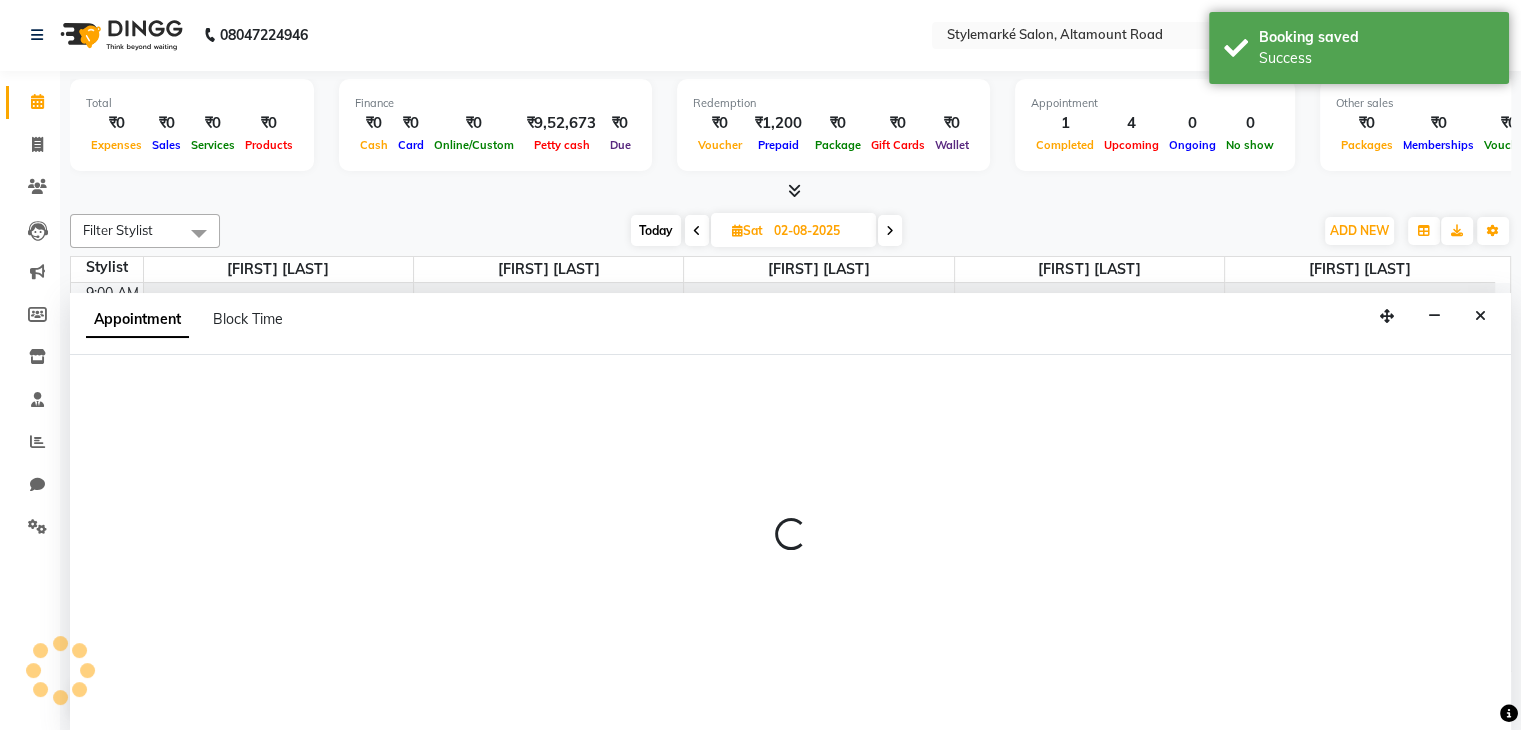 select on "tentative" 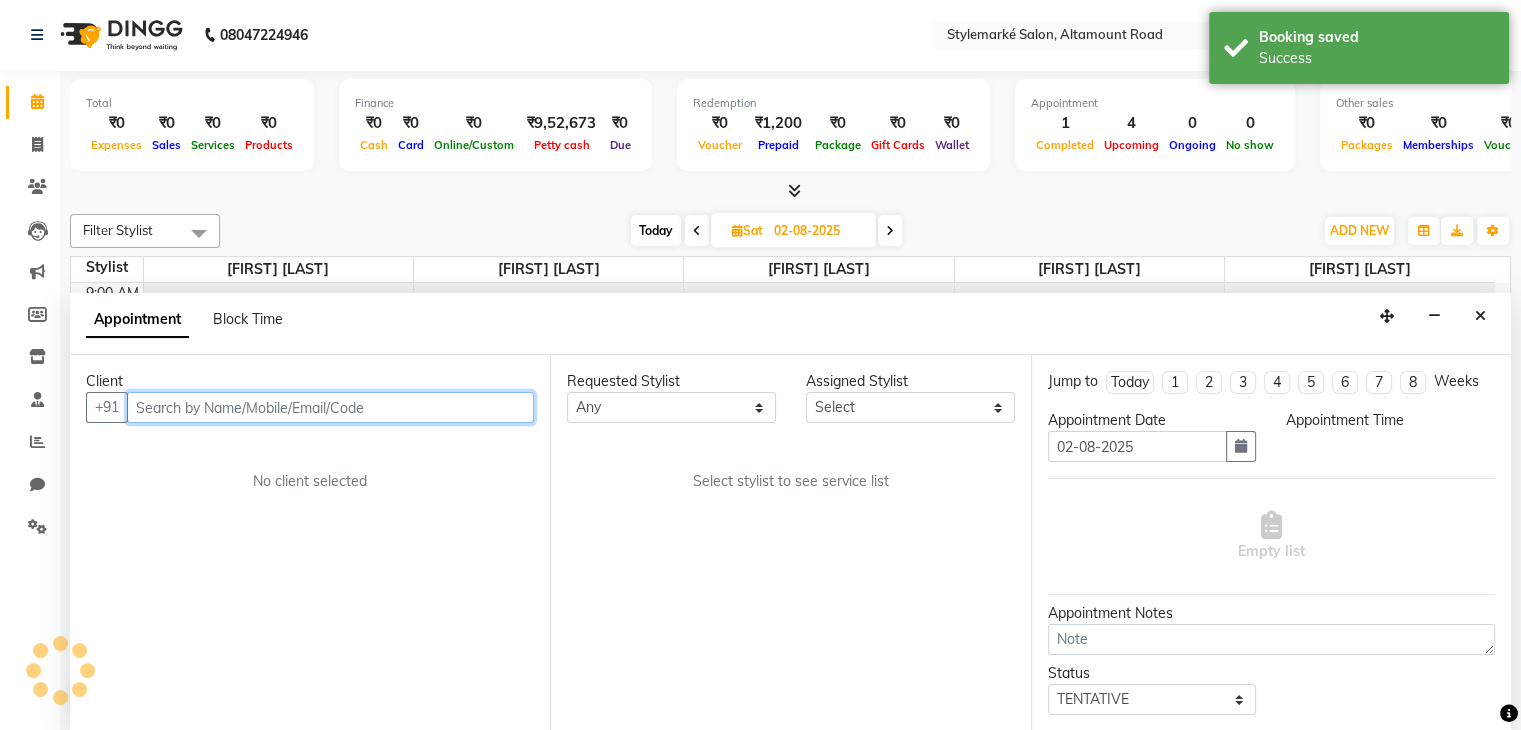 select on "630" 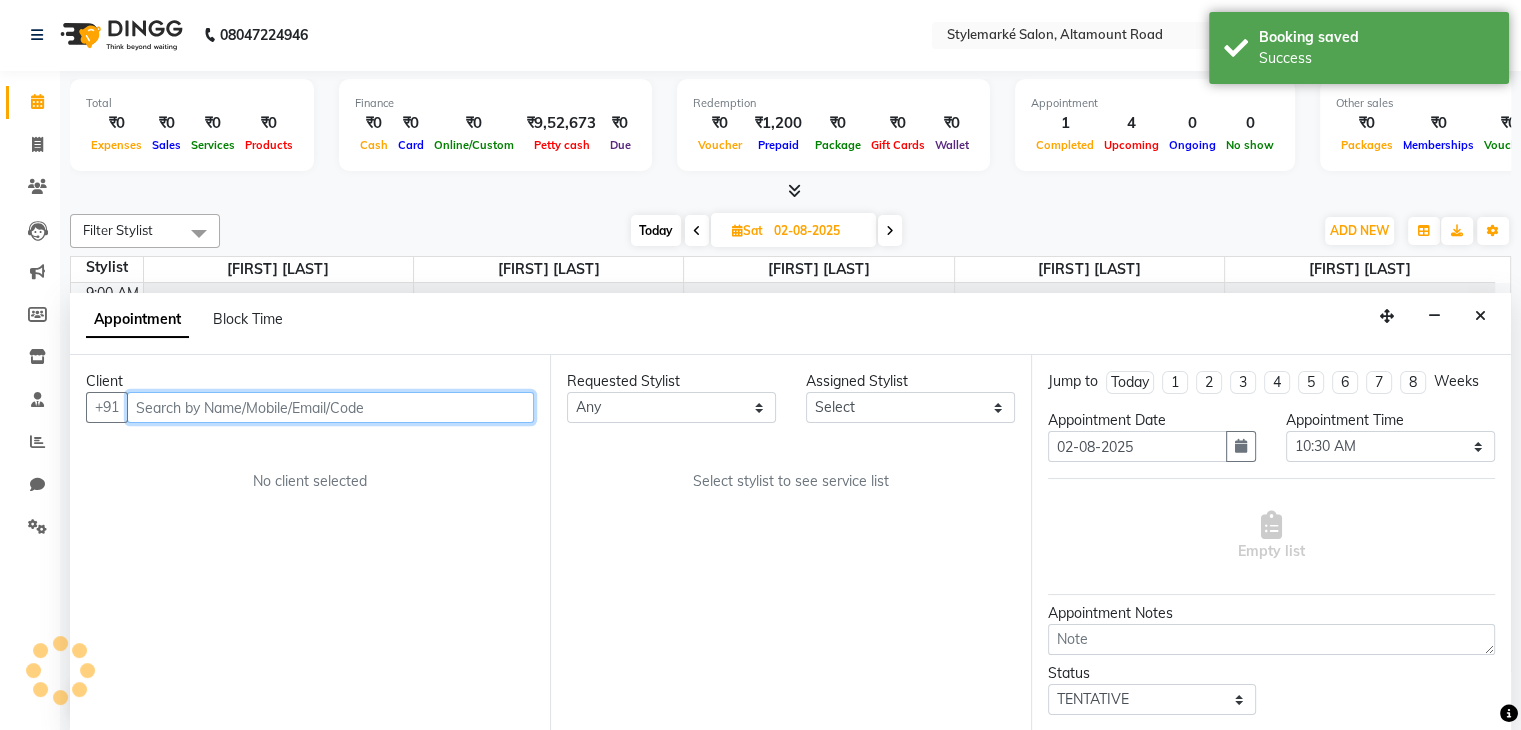 scroll, scrollTop: 350, scrollLeft: 0, axis: vertical 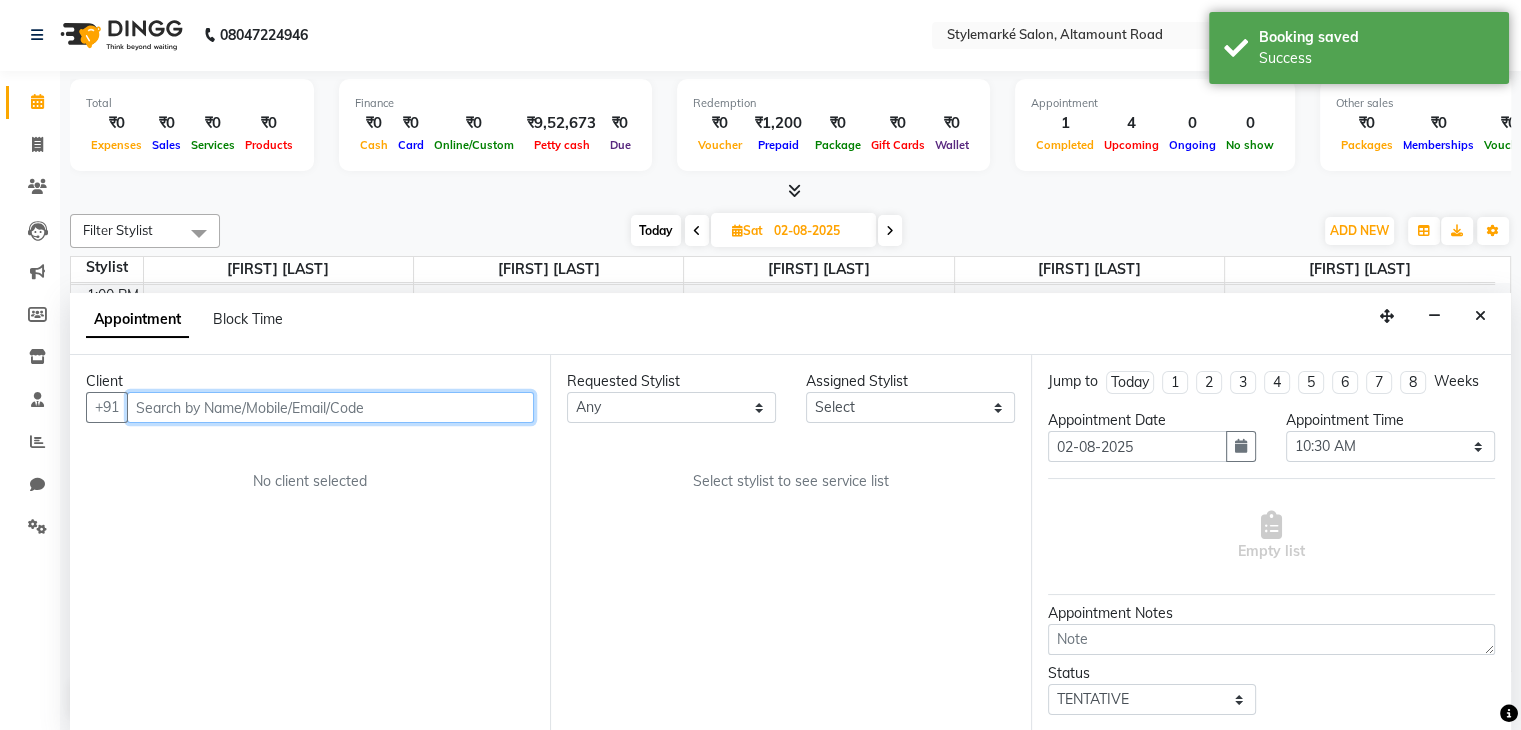 select on "71243" 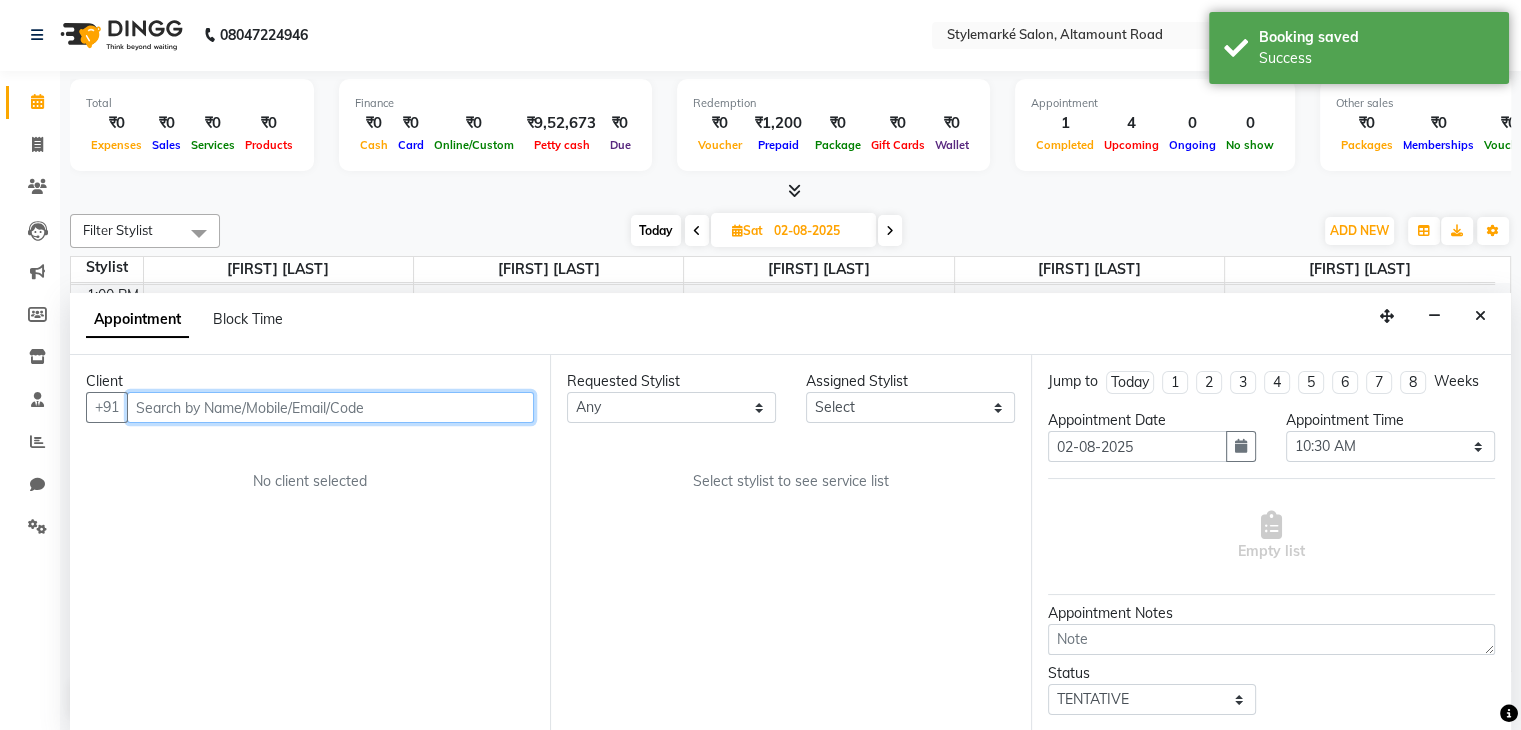 select on "71243" 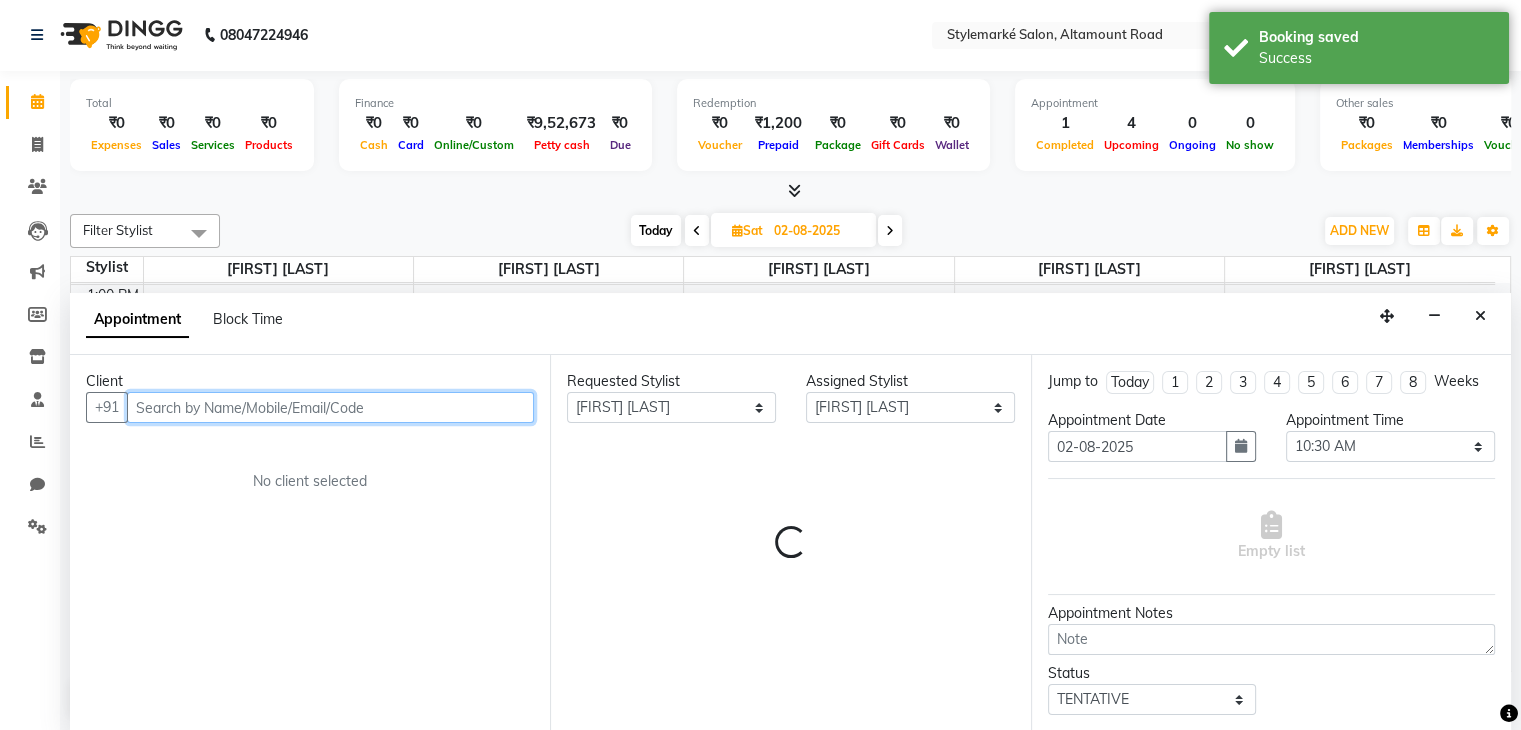 select on "3987" 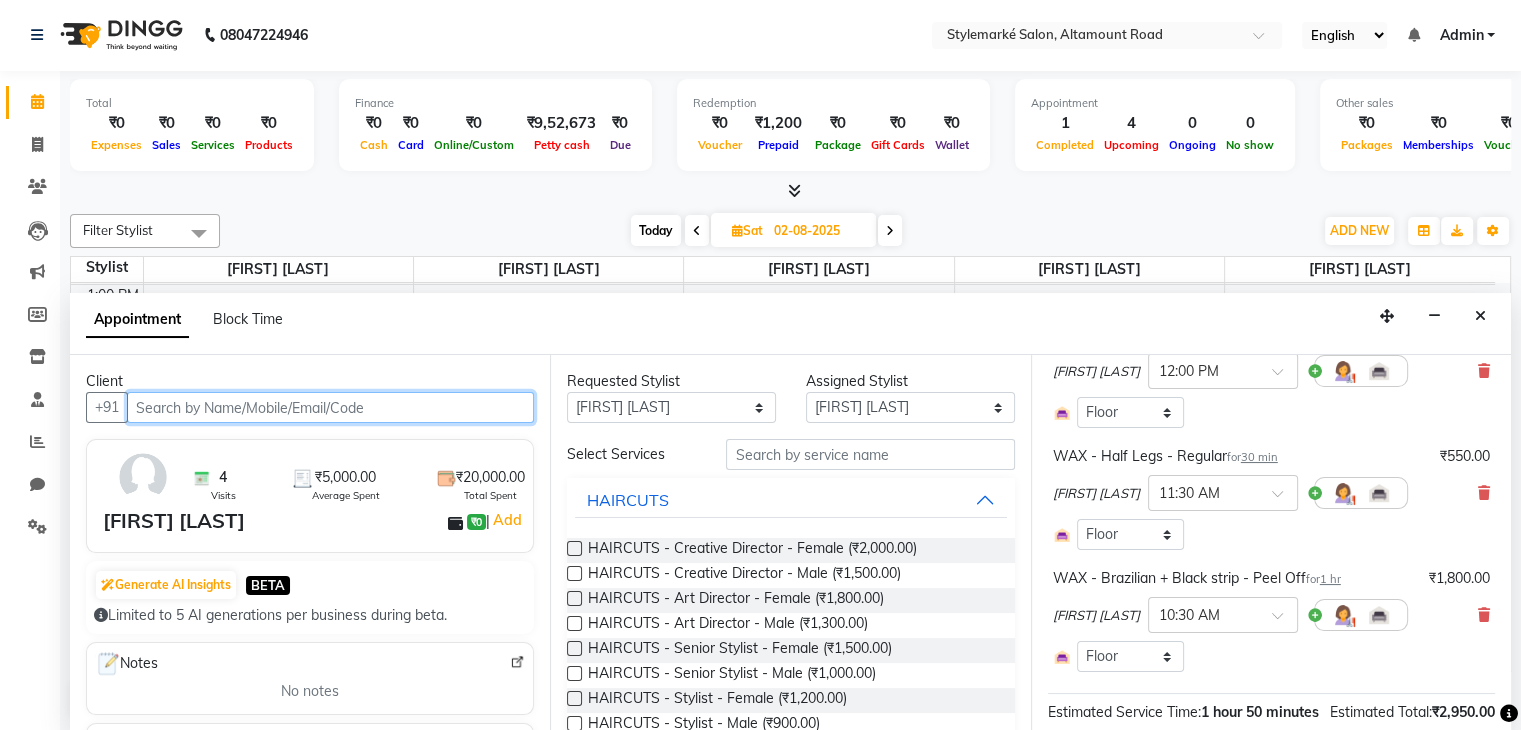 scroll, scrollTop: 68, scrollLeft: 0, axis: vertical 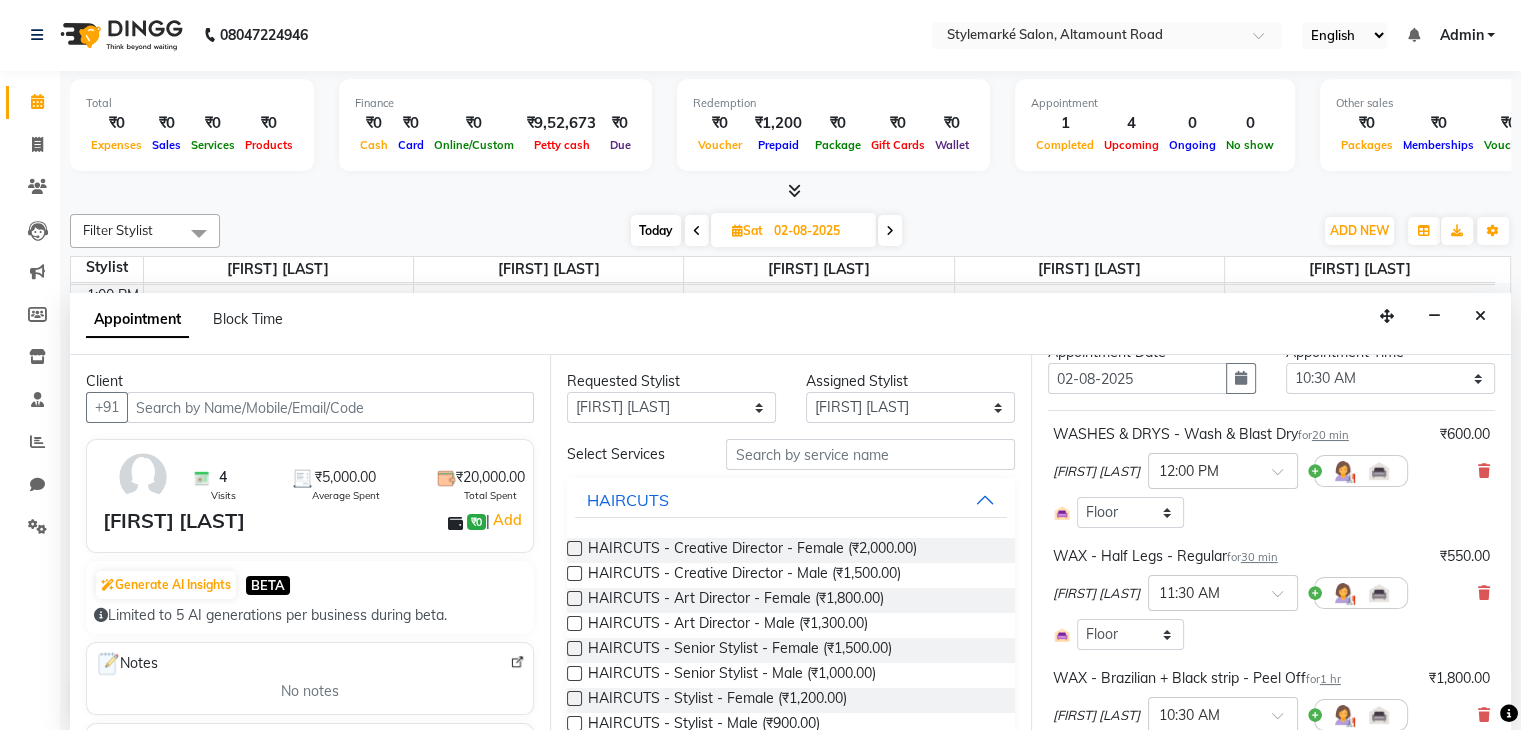 click on "[FIRST] [LAST]" at bounding box center (1096, 472) 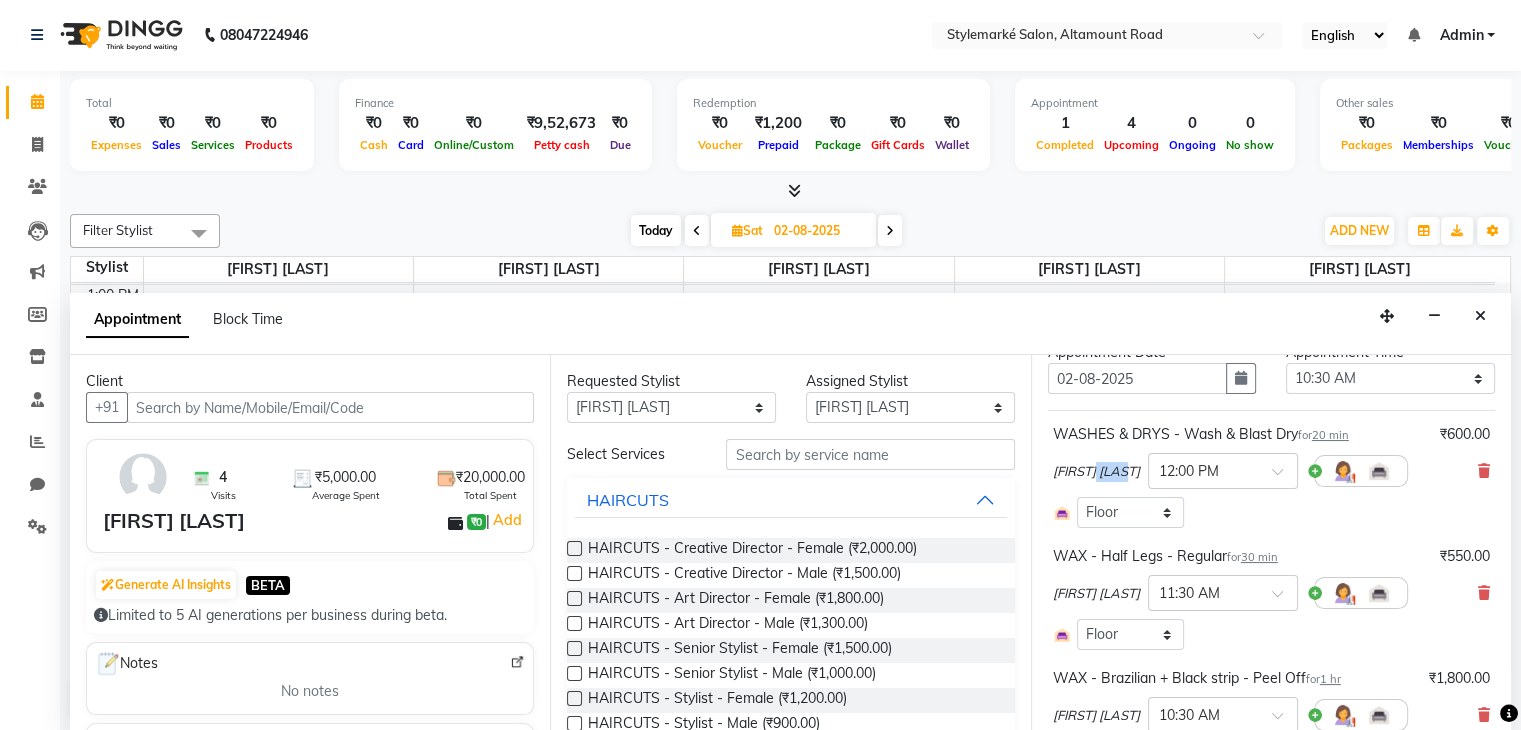 click on "[FIRST] [LAST]" at bounding box center (1096, 472) 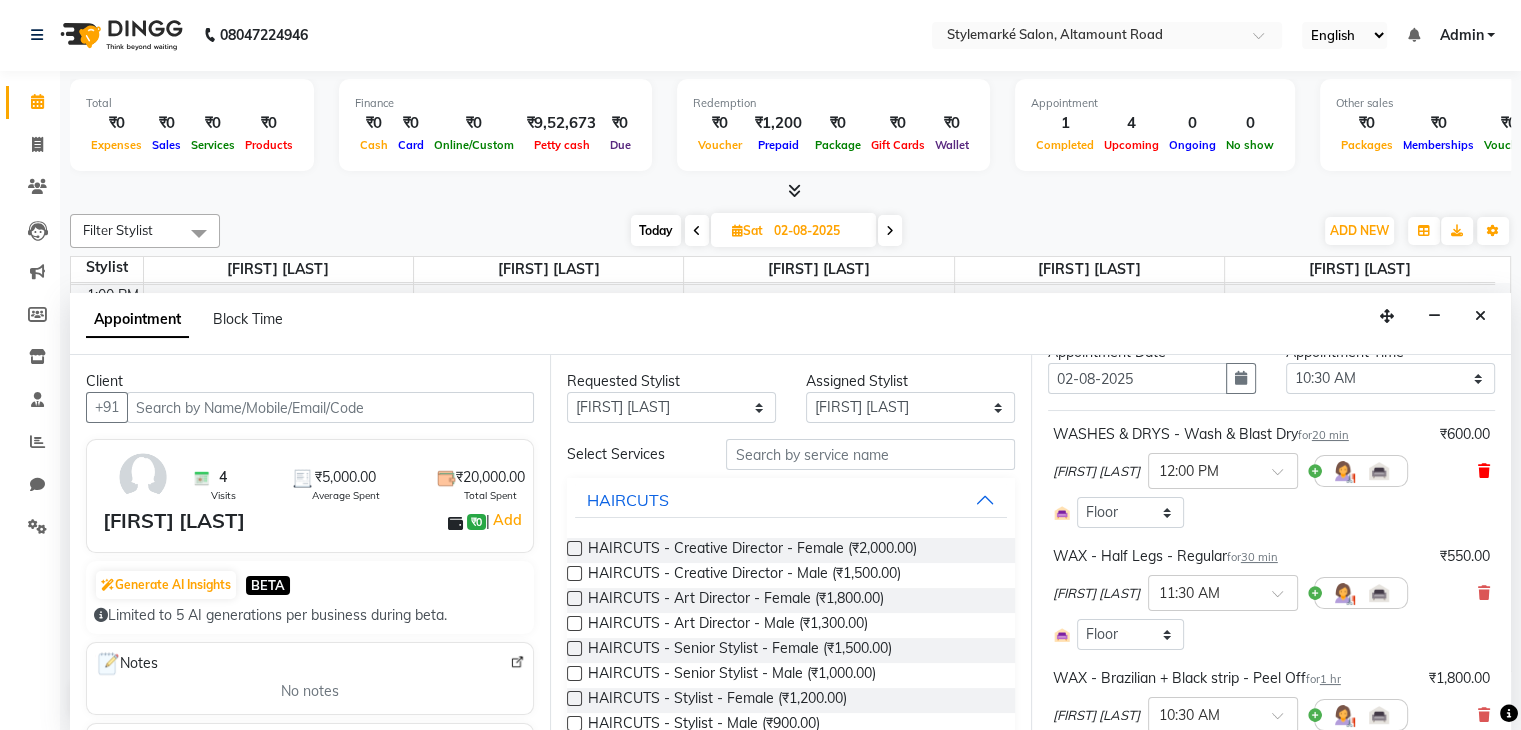 click at bounding box center (1484, 471) 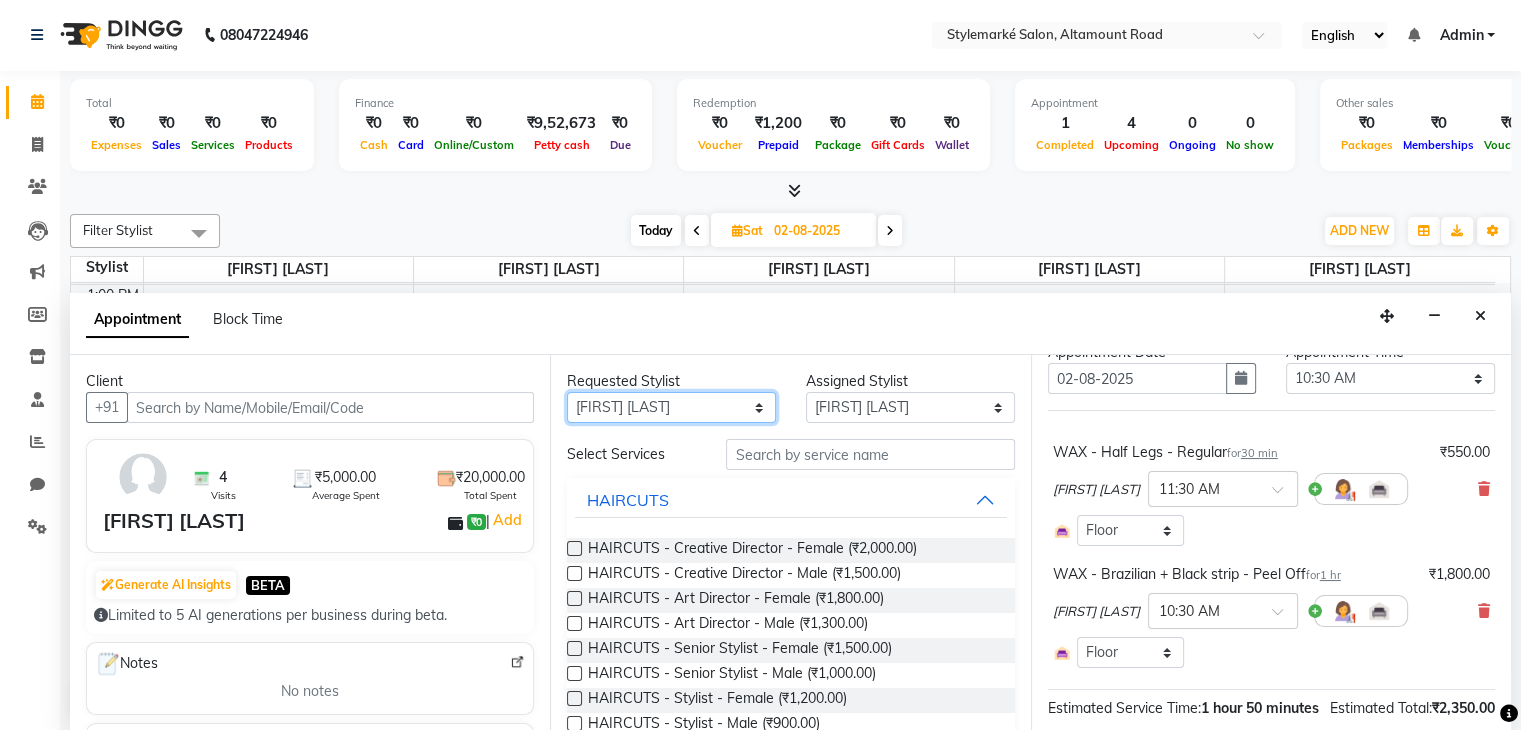 click on "Any [FIRST] [LAST] [FIRST] [LAST] [FIRST] [LAST] [FIRST] [LAST] [FIRST] [LAST]" at bounding box center (671, 407) 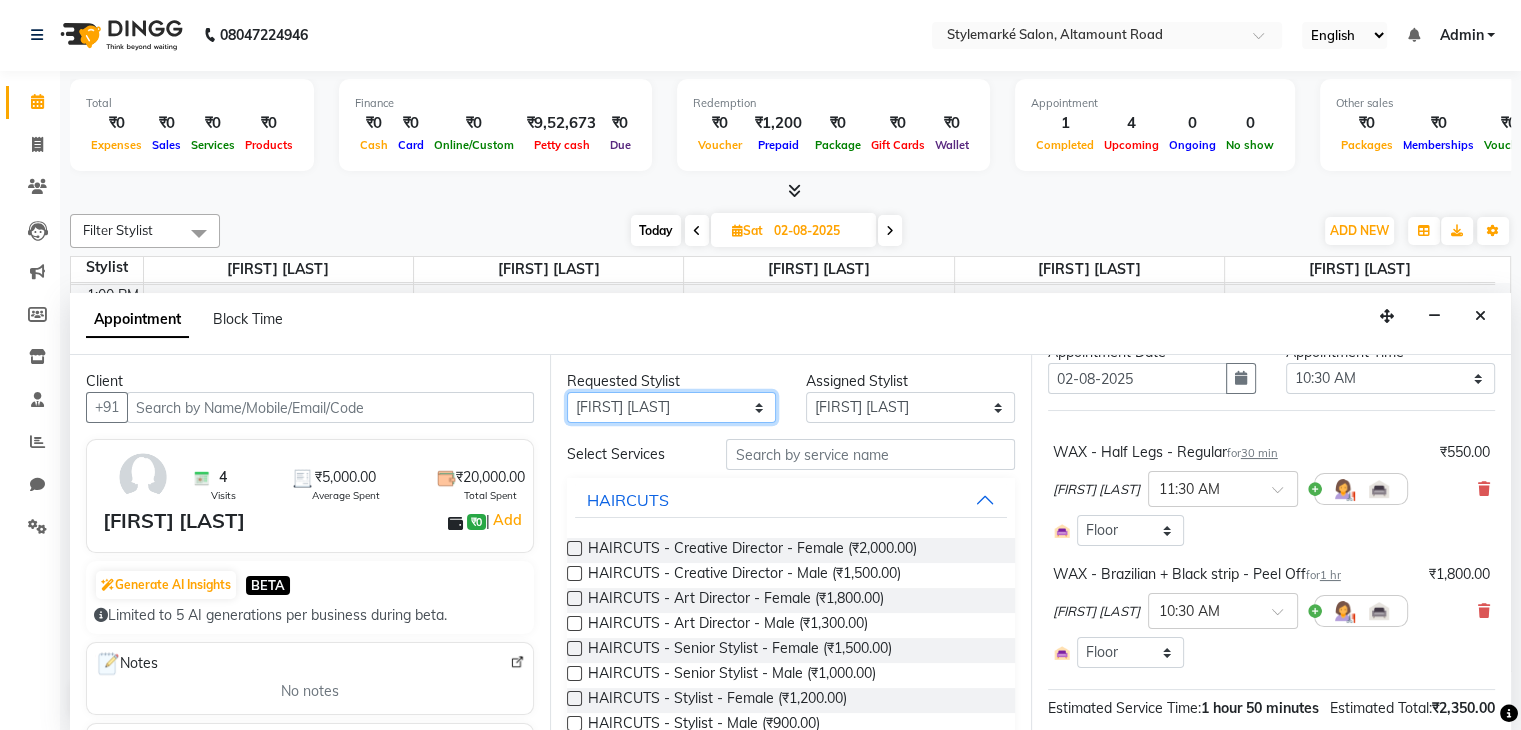 select on "71239" 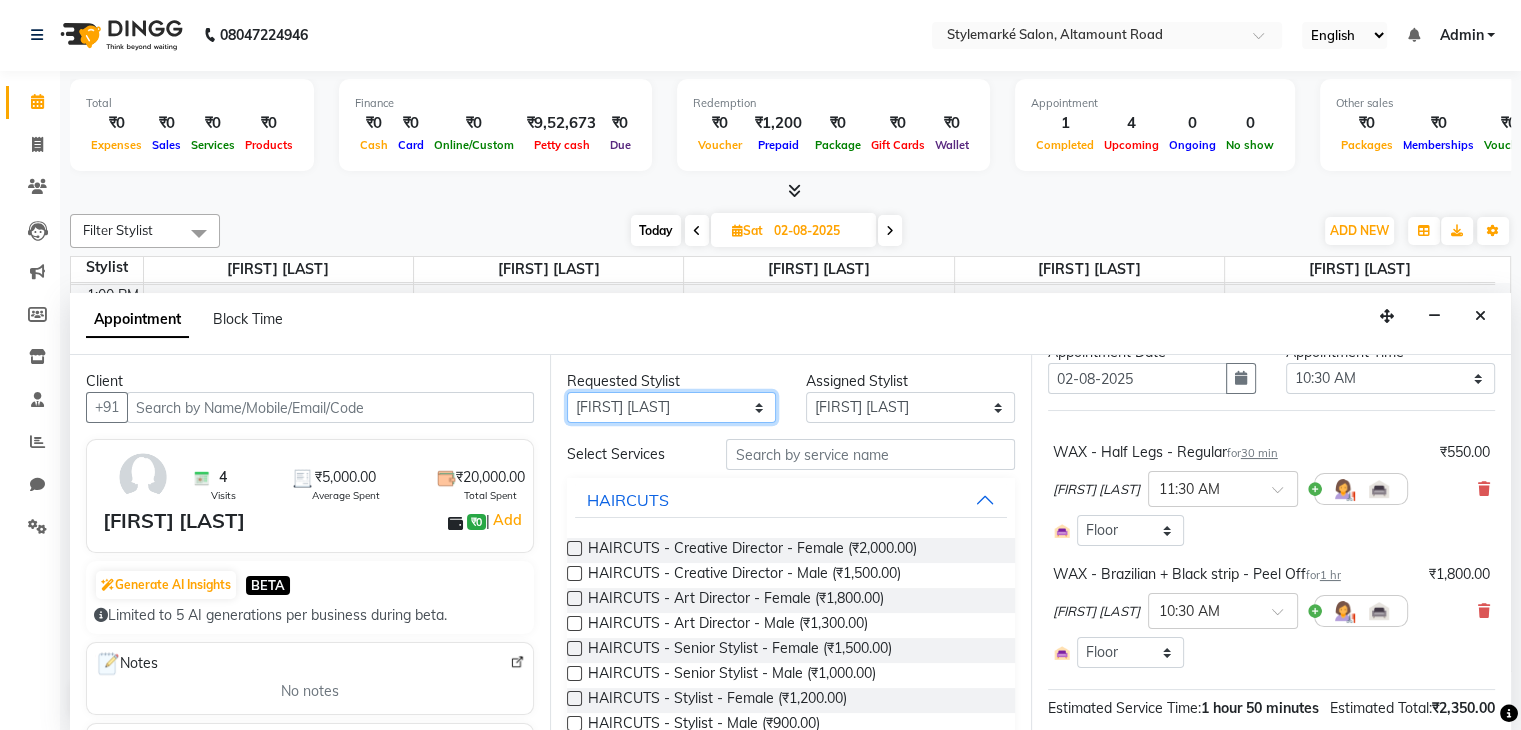 click on "Any [FIRST] [LAST] [FIRST] [LAST] [FIRST] [LAST] [FIRST] [LAST] [FIRST] [LAST]" at bounding box center (671, 407) 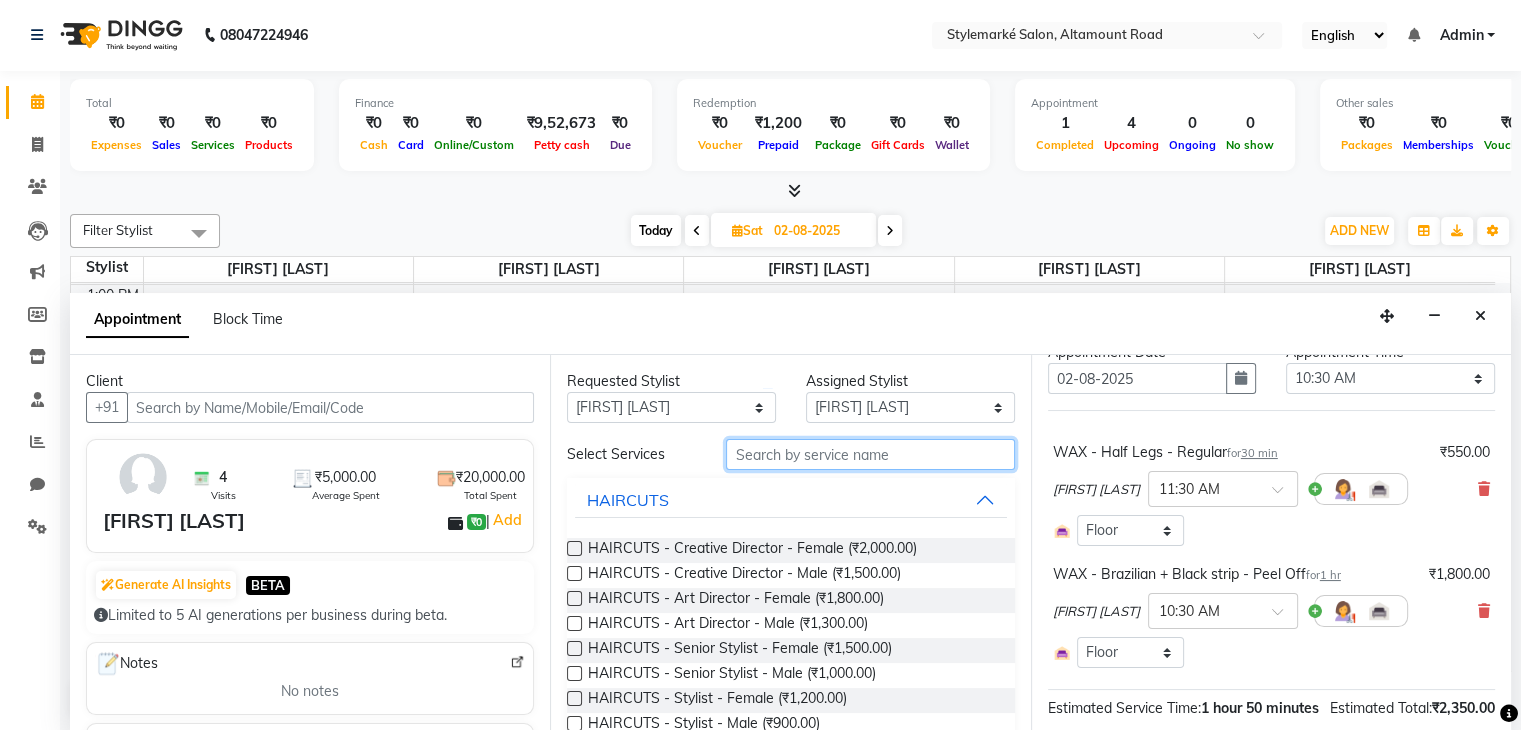 click at bounding box center (870, 454) 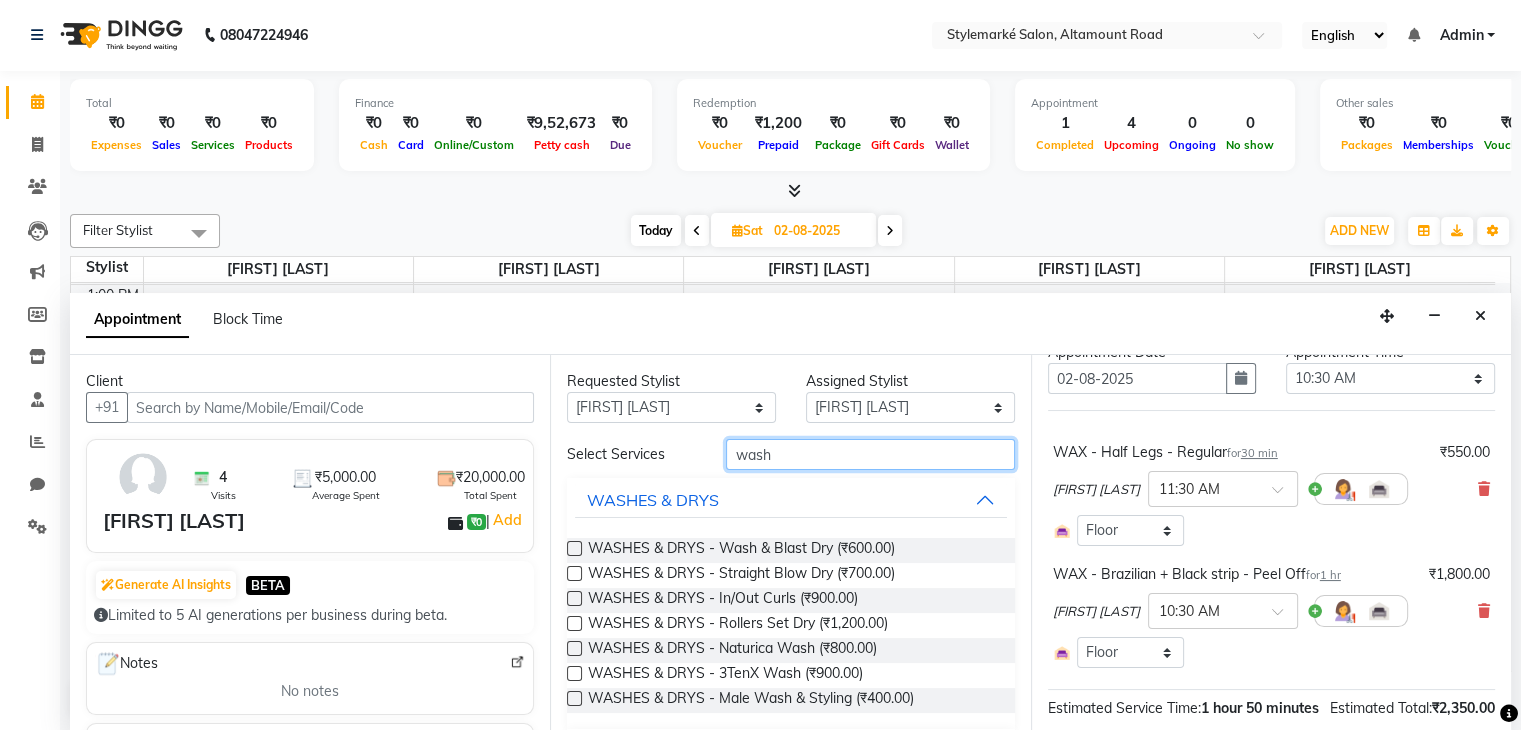 type on "wash" 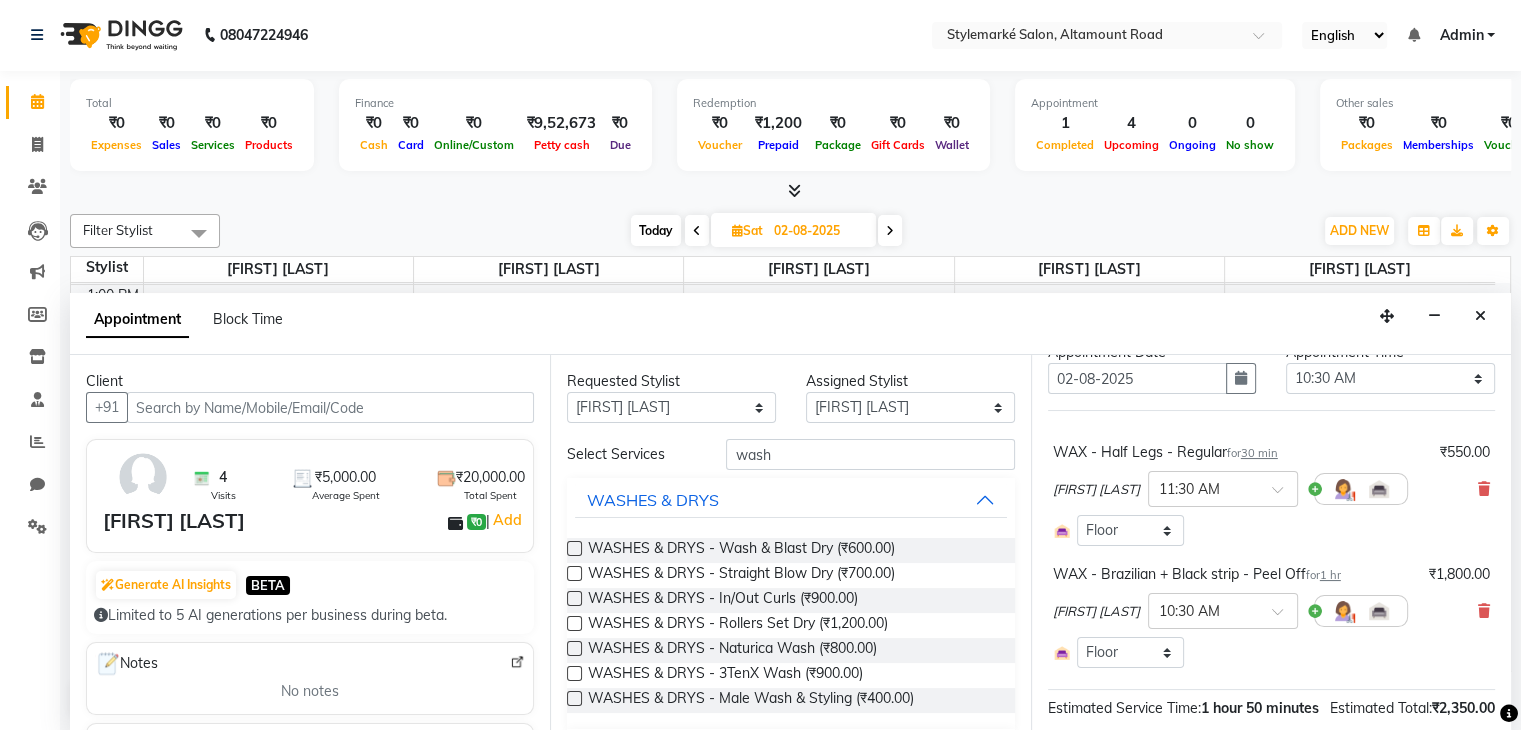 click at bounding box center [574, 548] 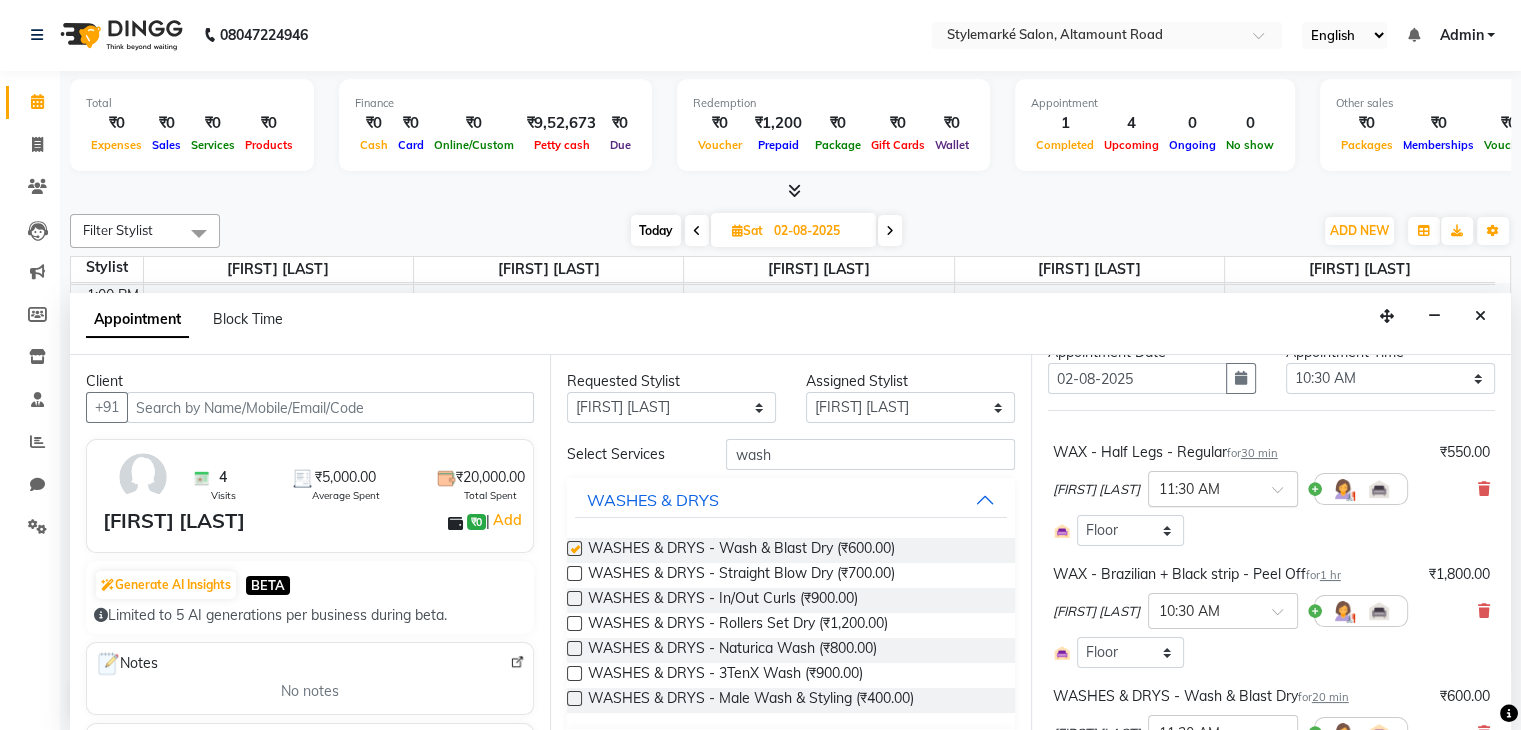 checkbox on "false" 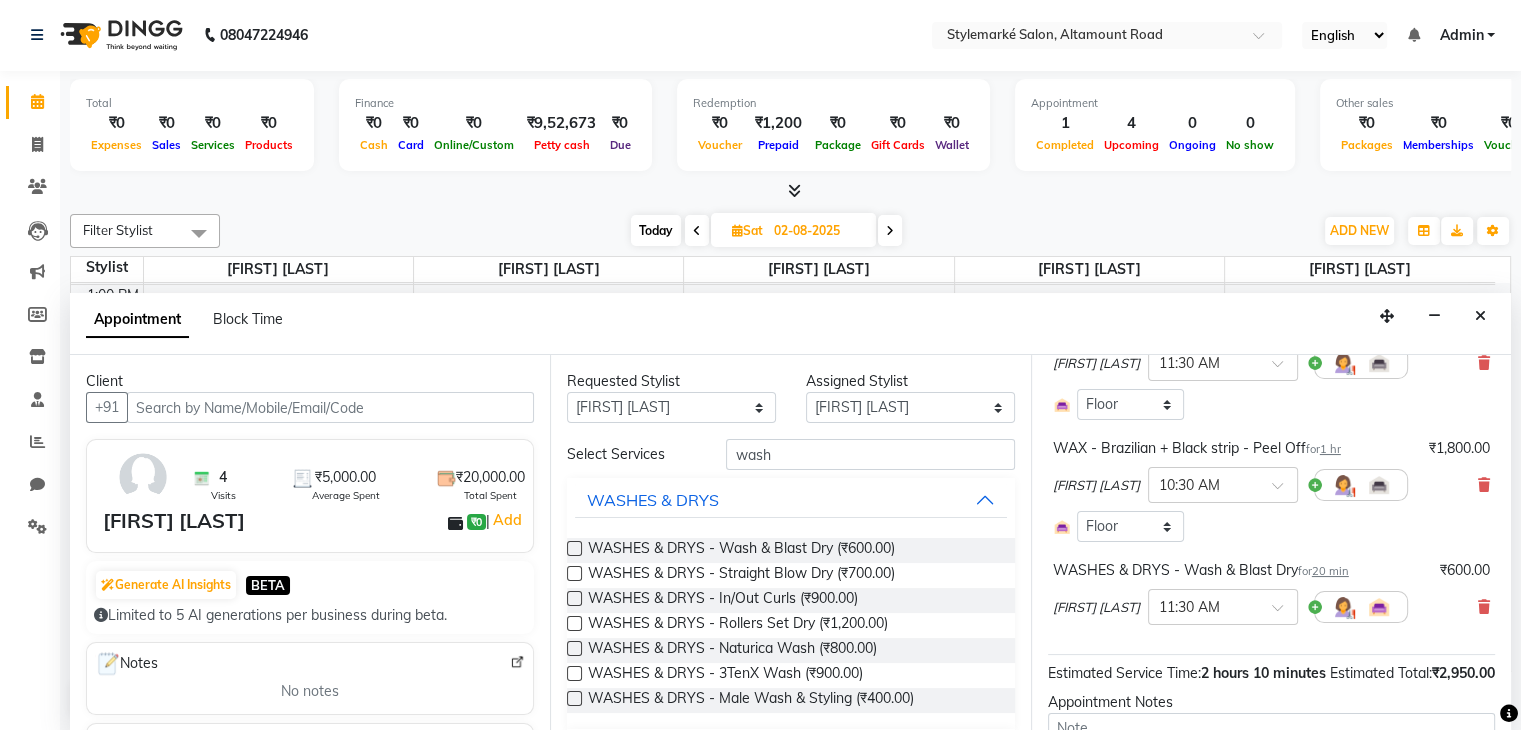scroll, scrollTop: 355, scrollLeft: 0, axis: vertical 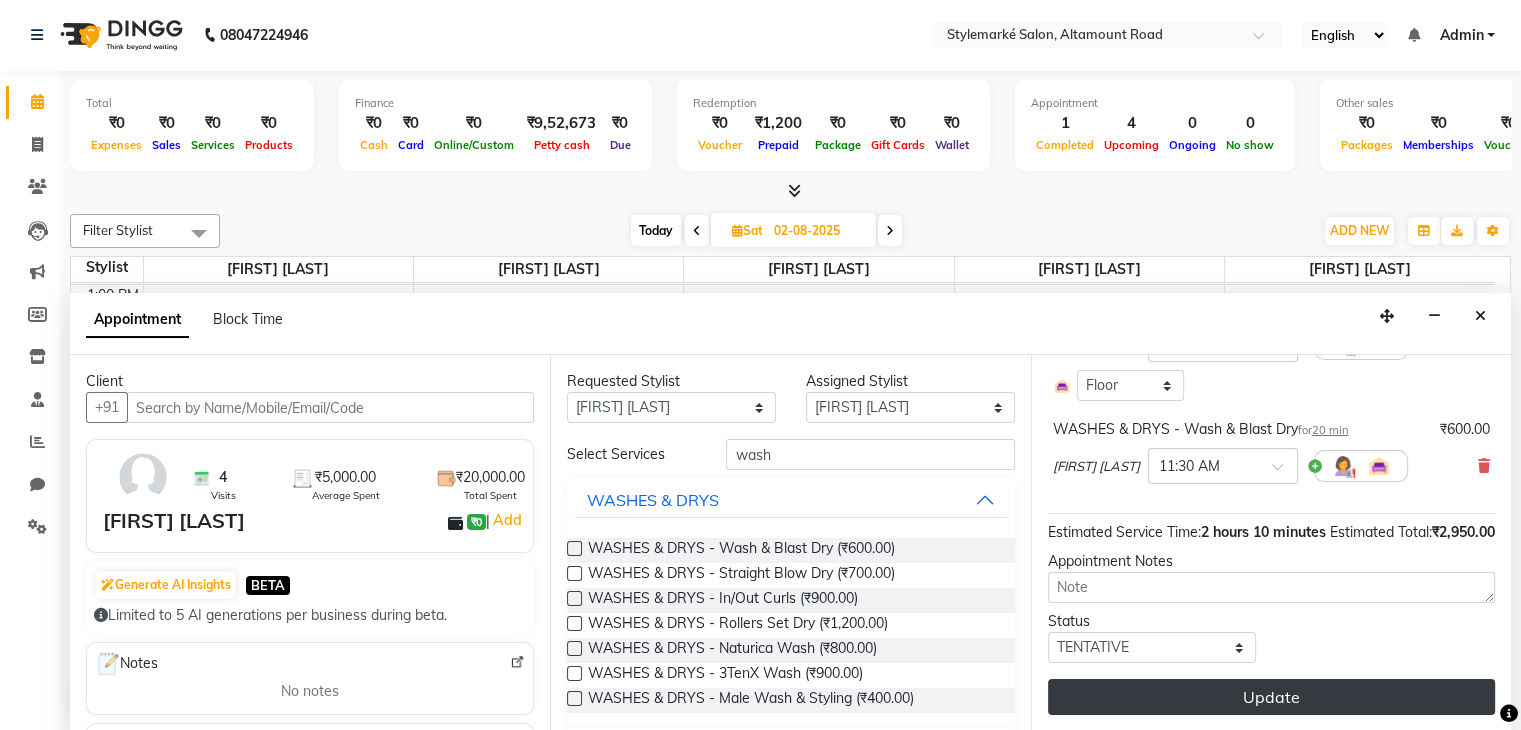 click on "Update" at bounding box center (1271, 697) 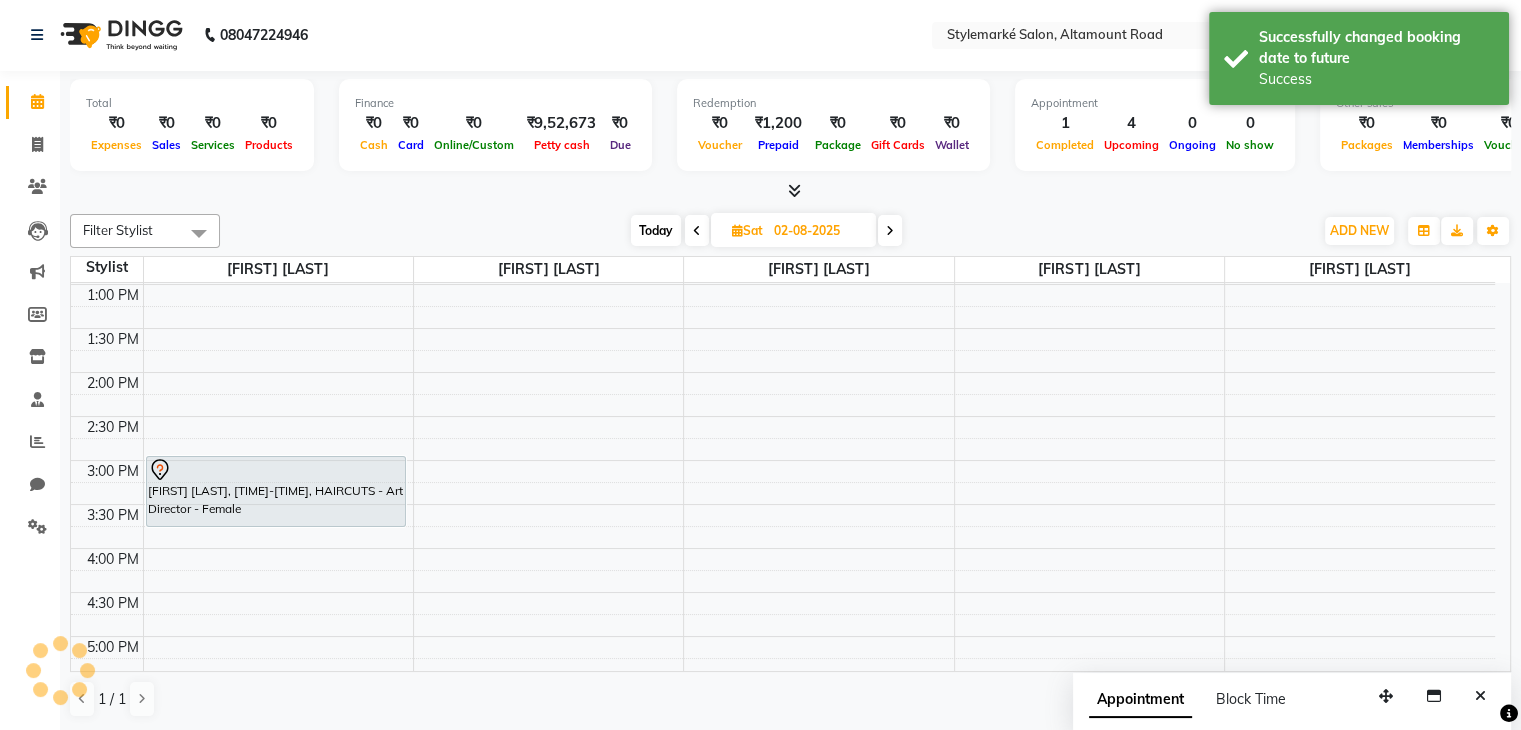 scroll, scrollTop: 0, scrollLeft: 0, axis: both 